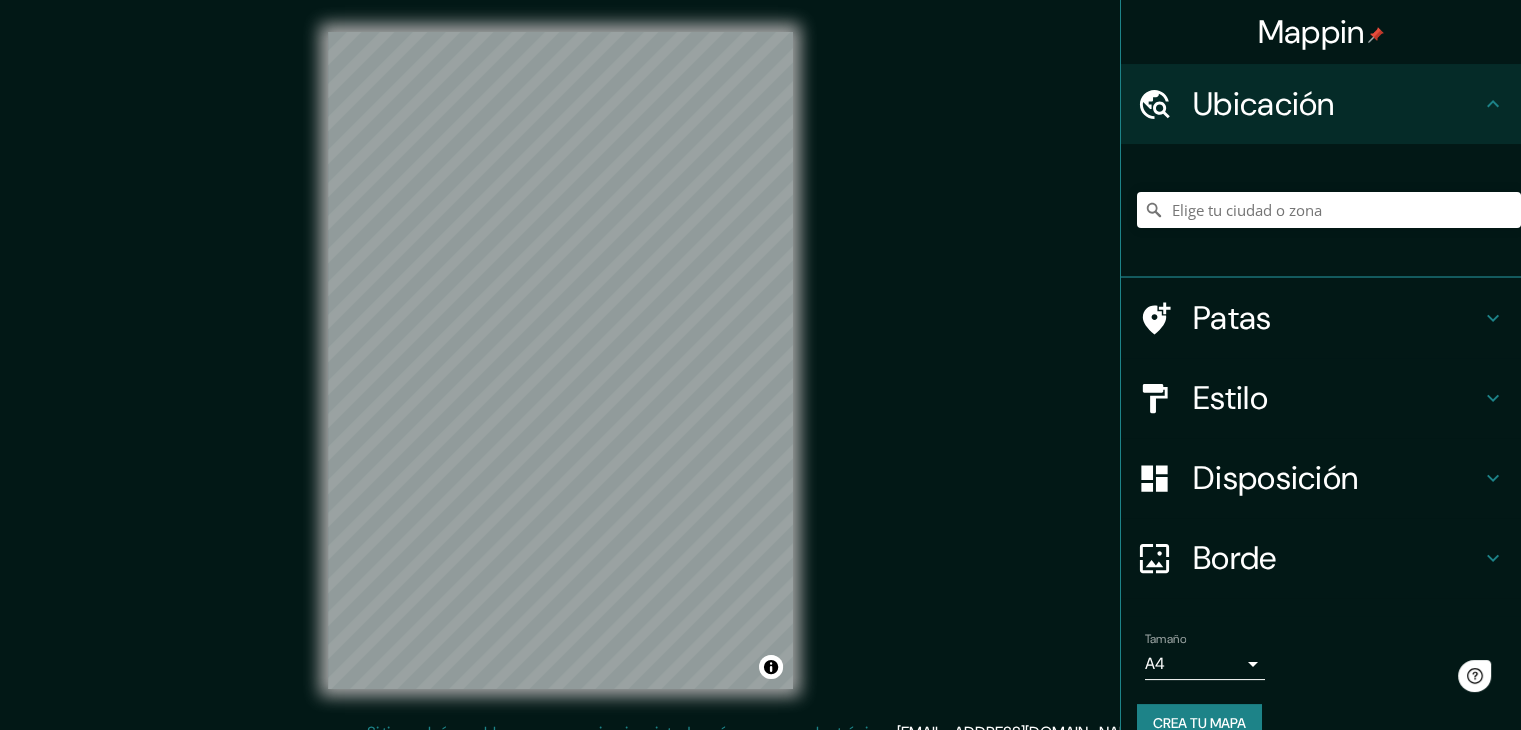 scroll, scrollTop: 0, scrollLeft: 0, axis: both 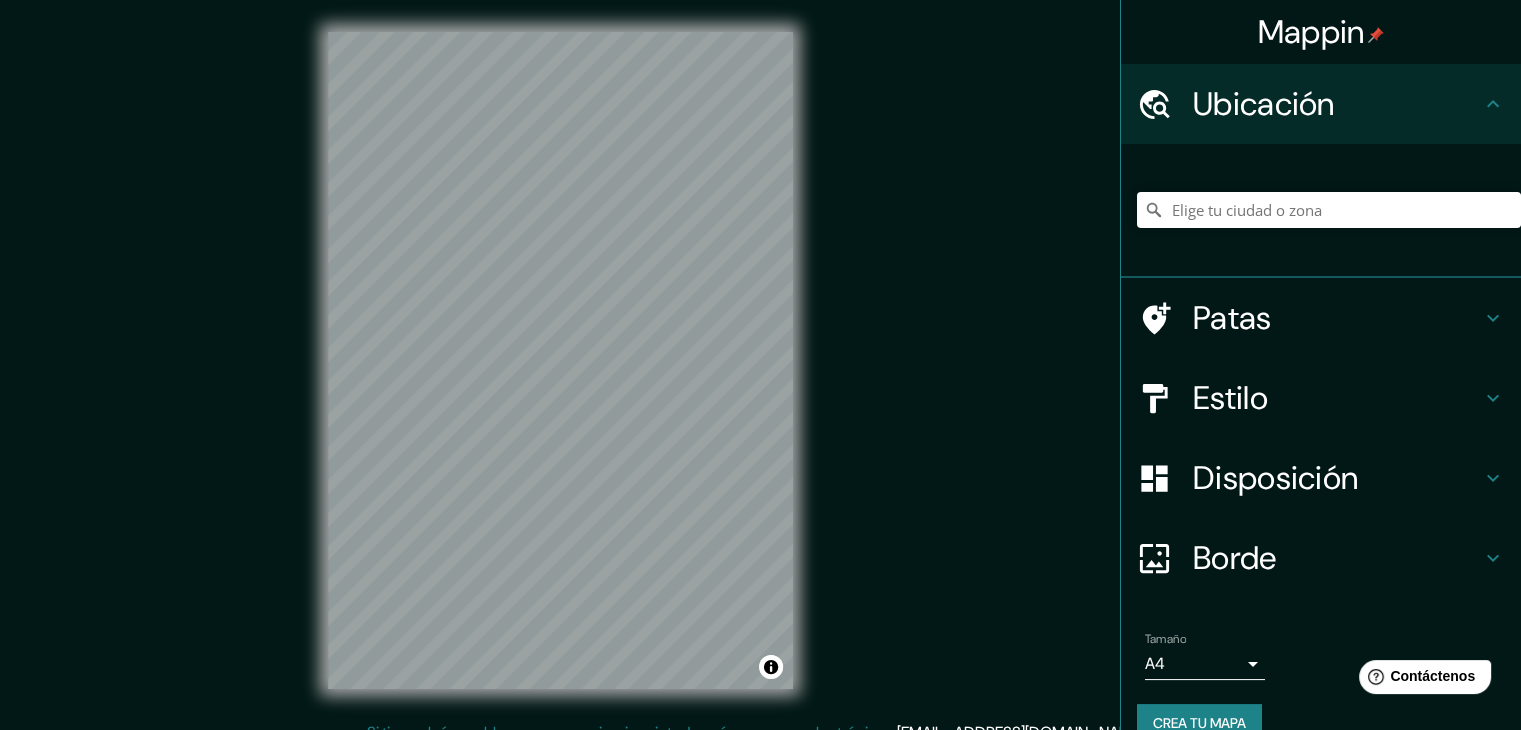 click on "Estilo" at bounding box center [1337, 398] 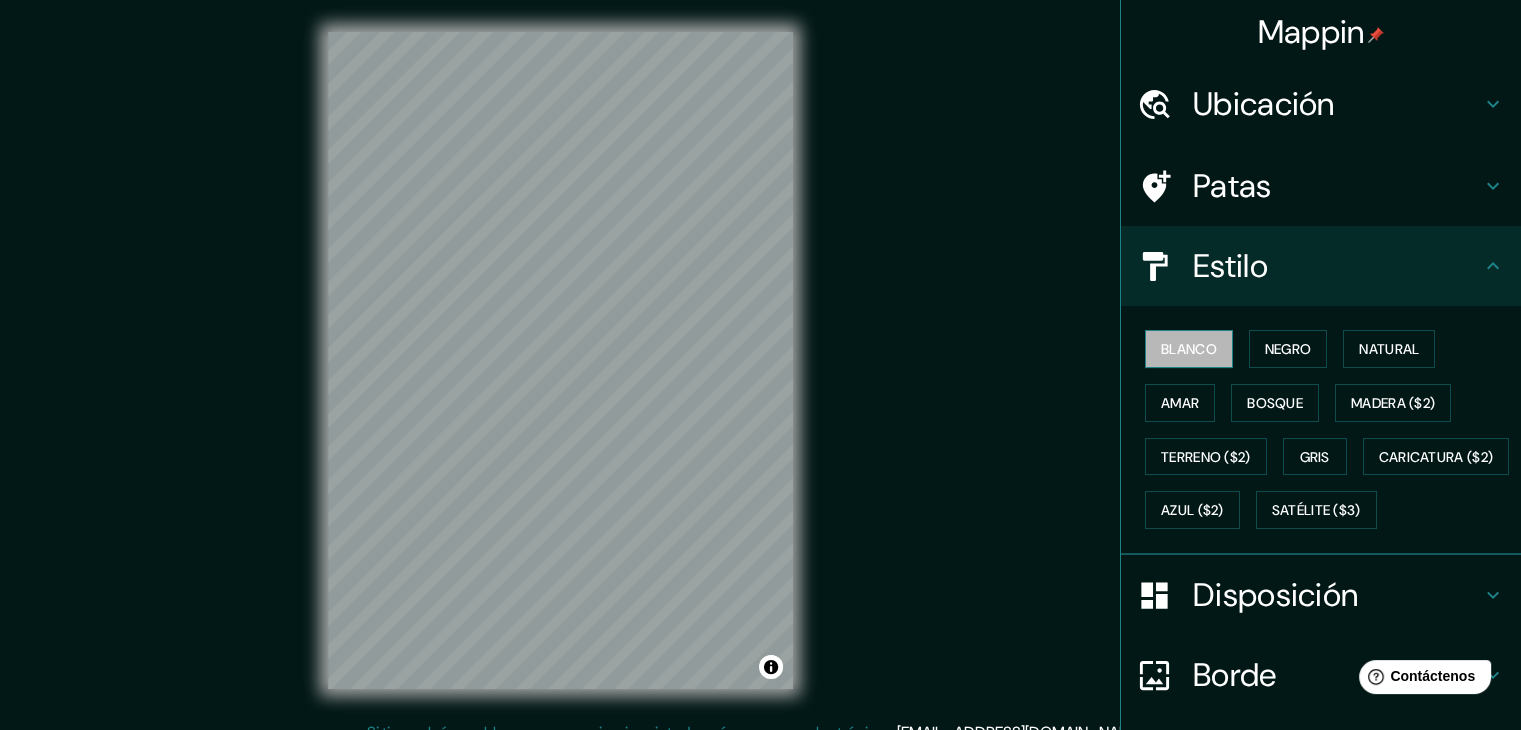 click on "Blanco" at bounding box center [1189, 349] 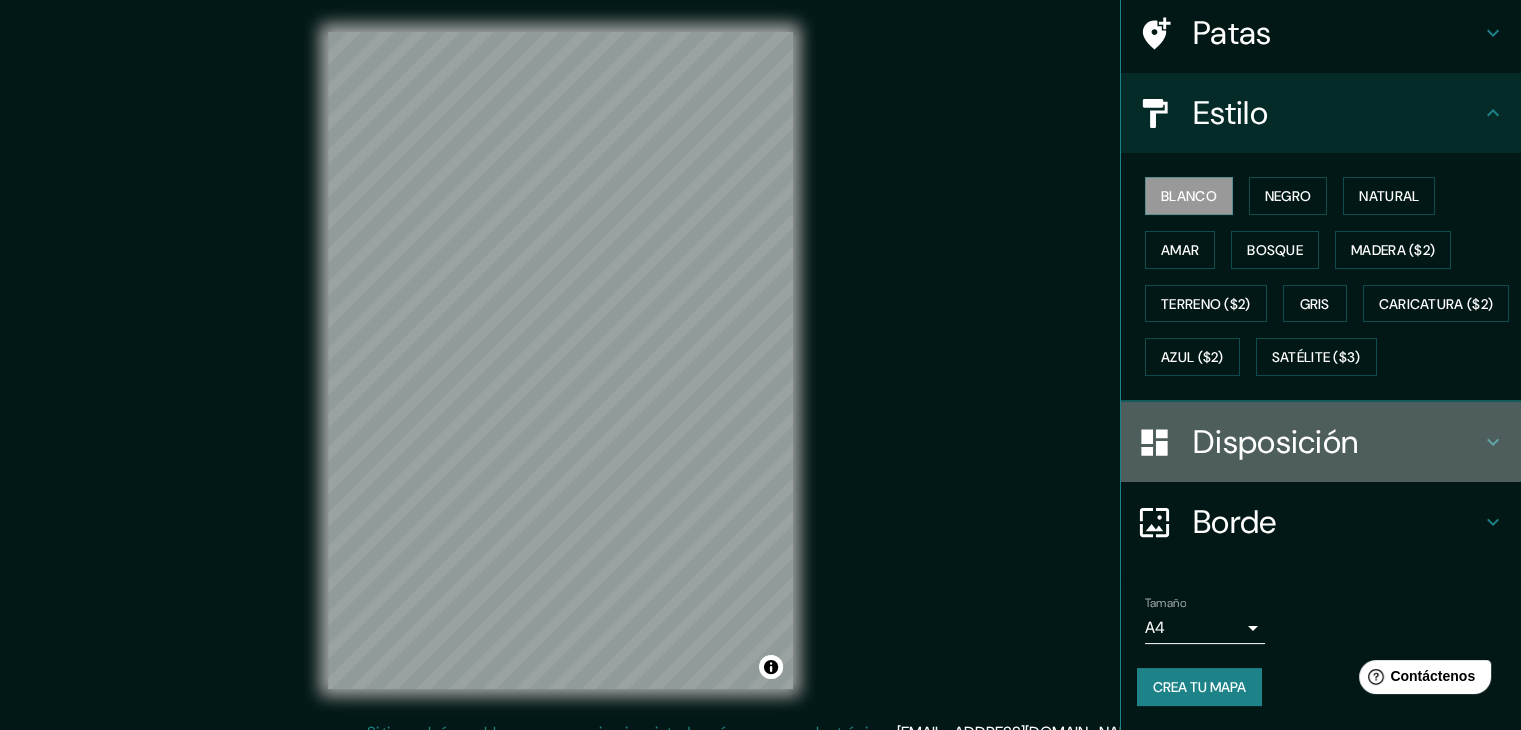 drag, startPoint x: 1276, startPoint y: 421, endPoint x: 1282, endPoint y: 433, distance: 13.416408 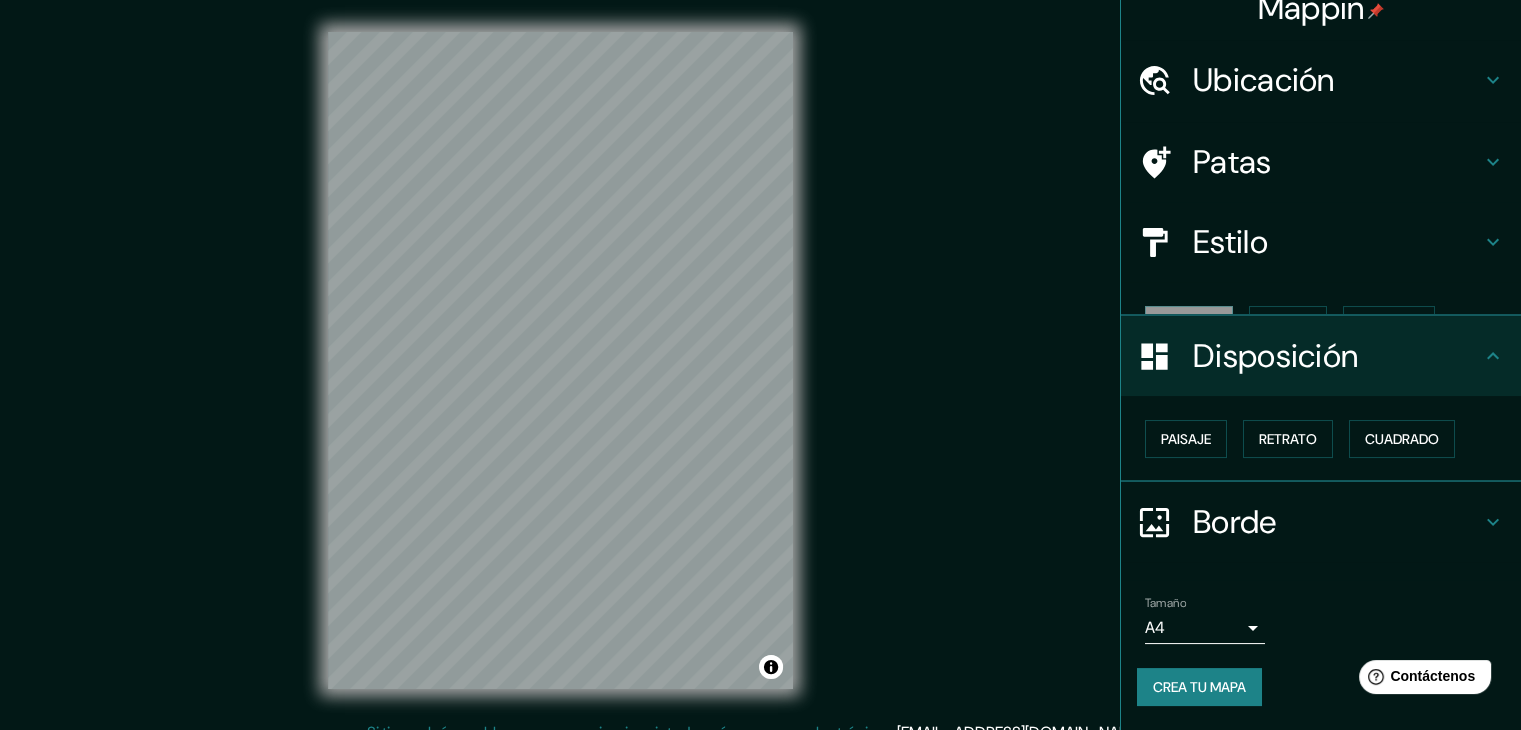 scroll, scrollTop: 0, scrollLeft: 0, axis: both 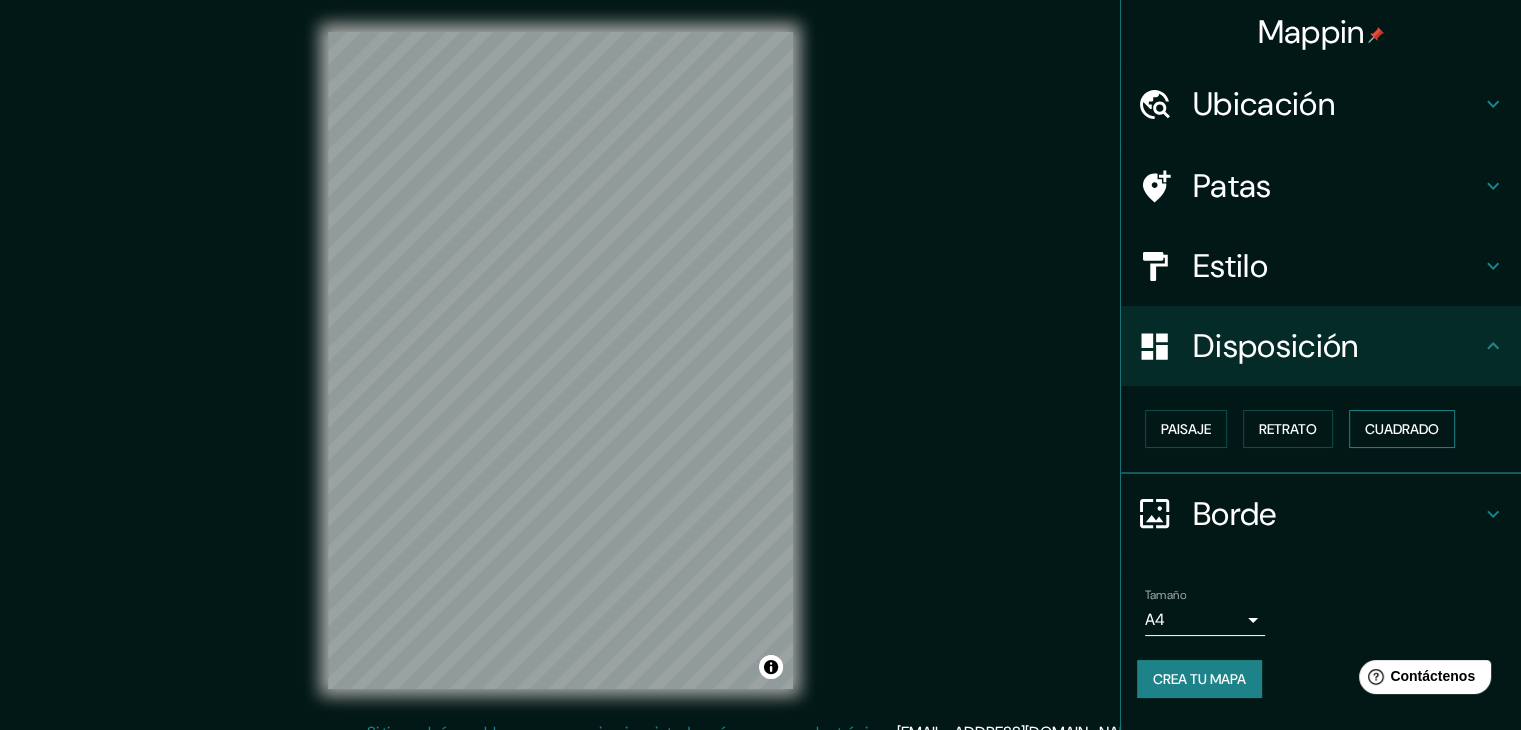 click on "Cuadrado" at bounding box center [1402, 429] 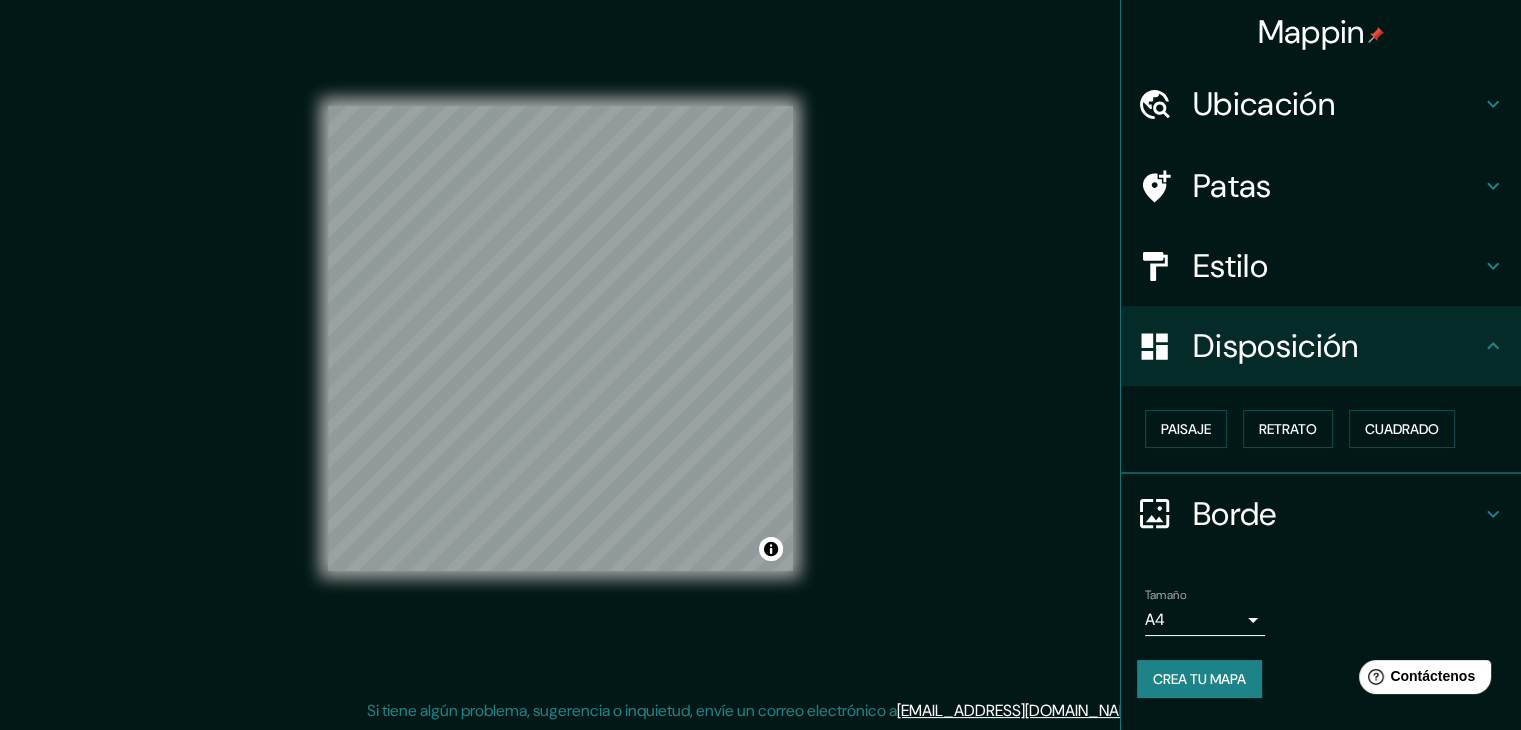 scroll, scrollTop: 23, scrollLeft: 0, axis: vertical 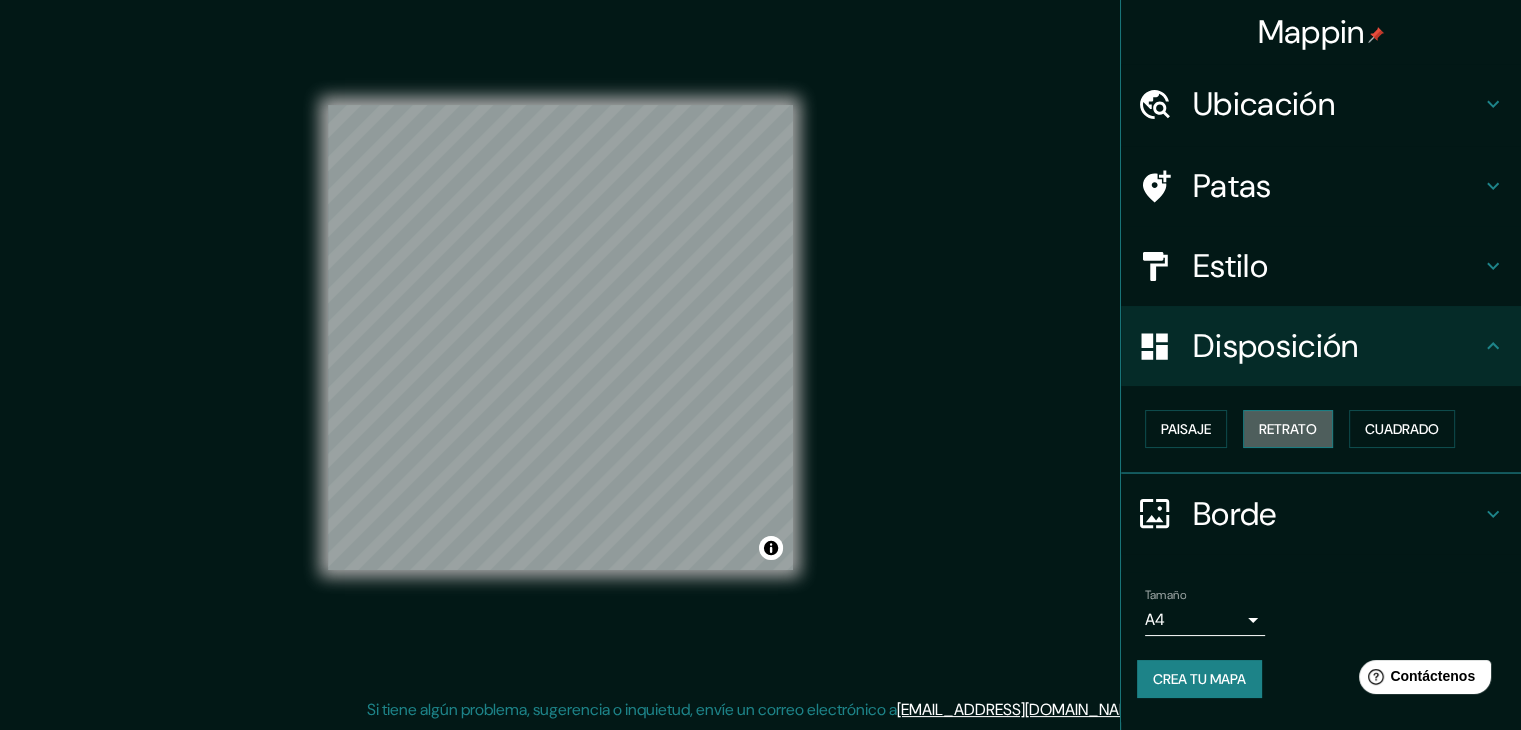 click on "Retrato" at bounding box center (1288, 429) 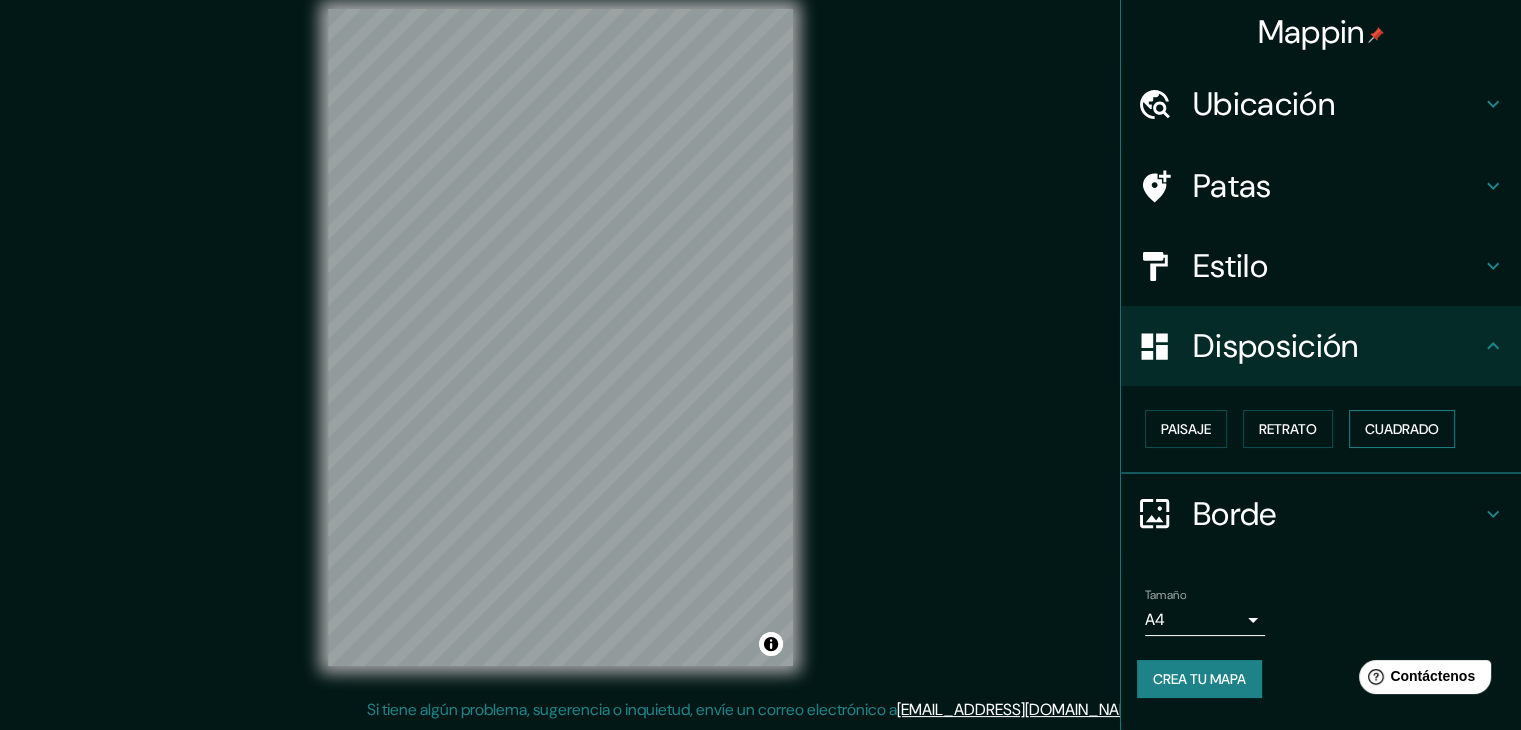 click on "Cuadrado" at bounding box center [1402, 429] 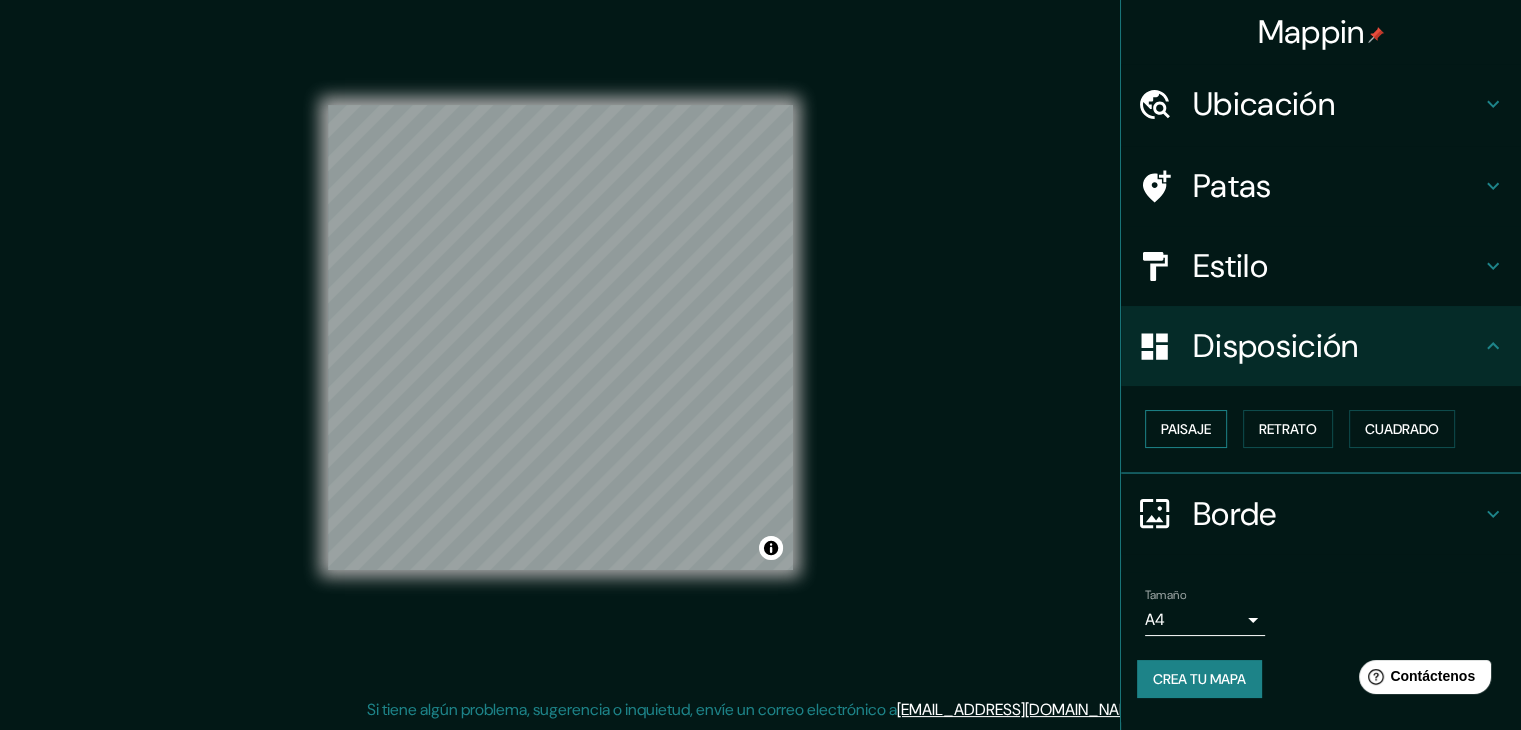 click on "Paisaje" at bounding box center [1186, 429] 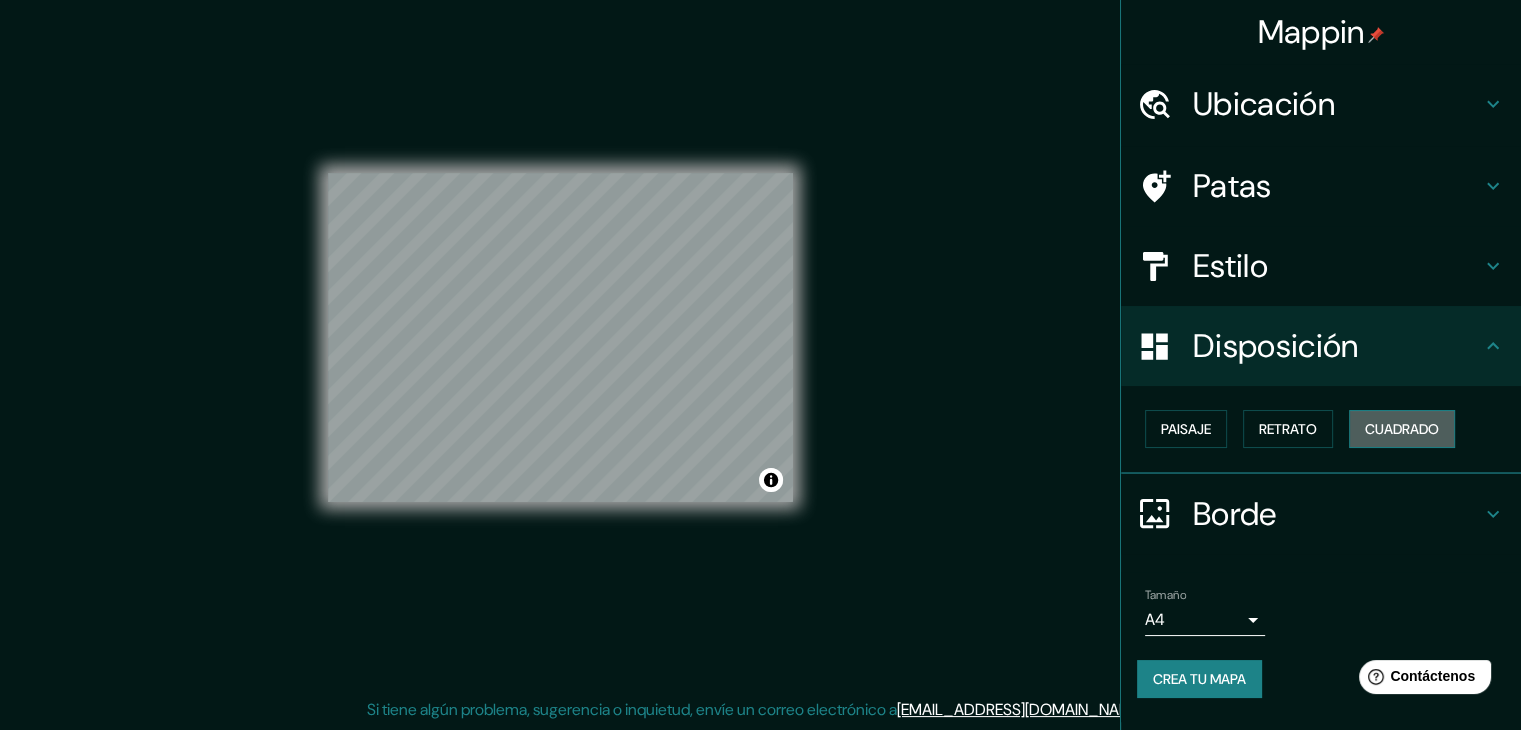 click on "Cuadrado" at bounding box center (1402, 429) 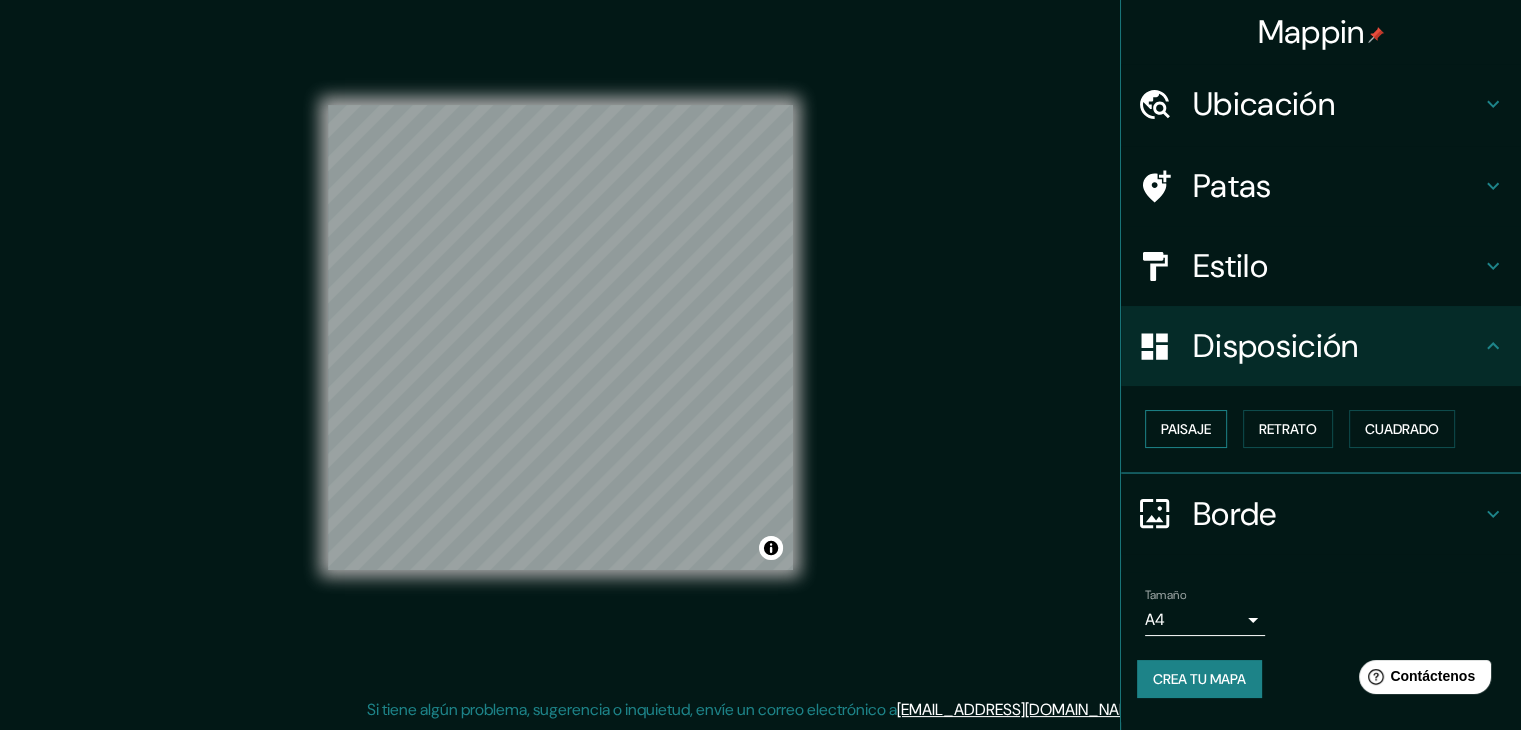drag, startPoint x: 1144, startPoint y: 407, endPoint x: 1182, endPoint y: 412, distance: 38.327538 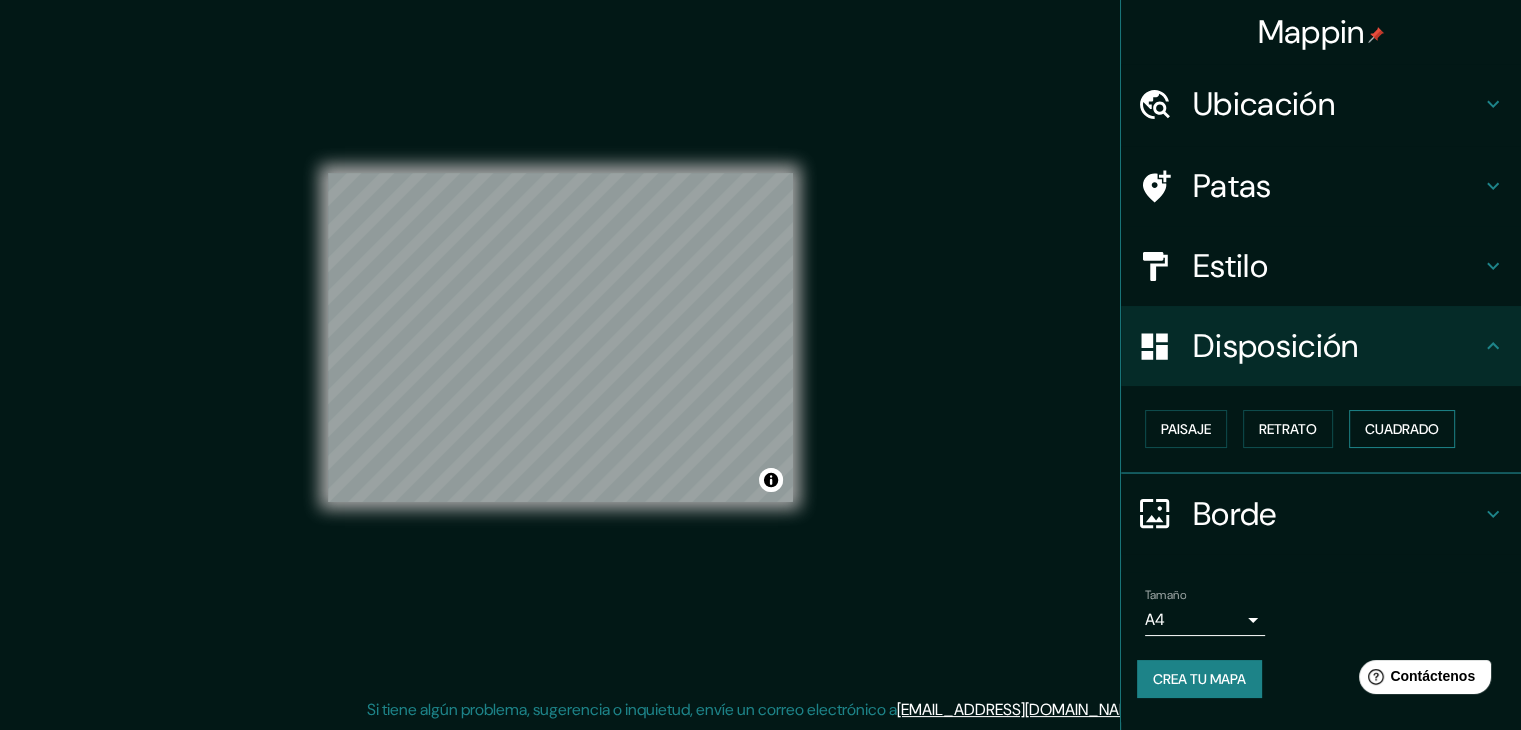 click on "Cuadrado" at bounding box center [1402, 429] 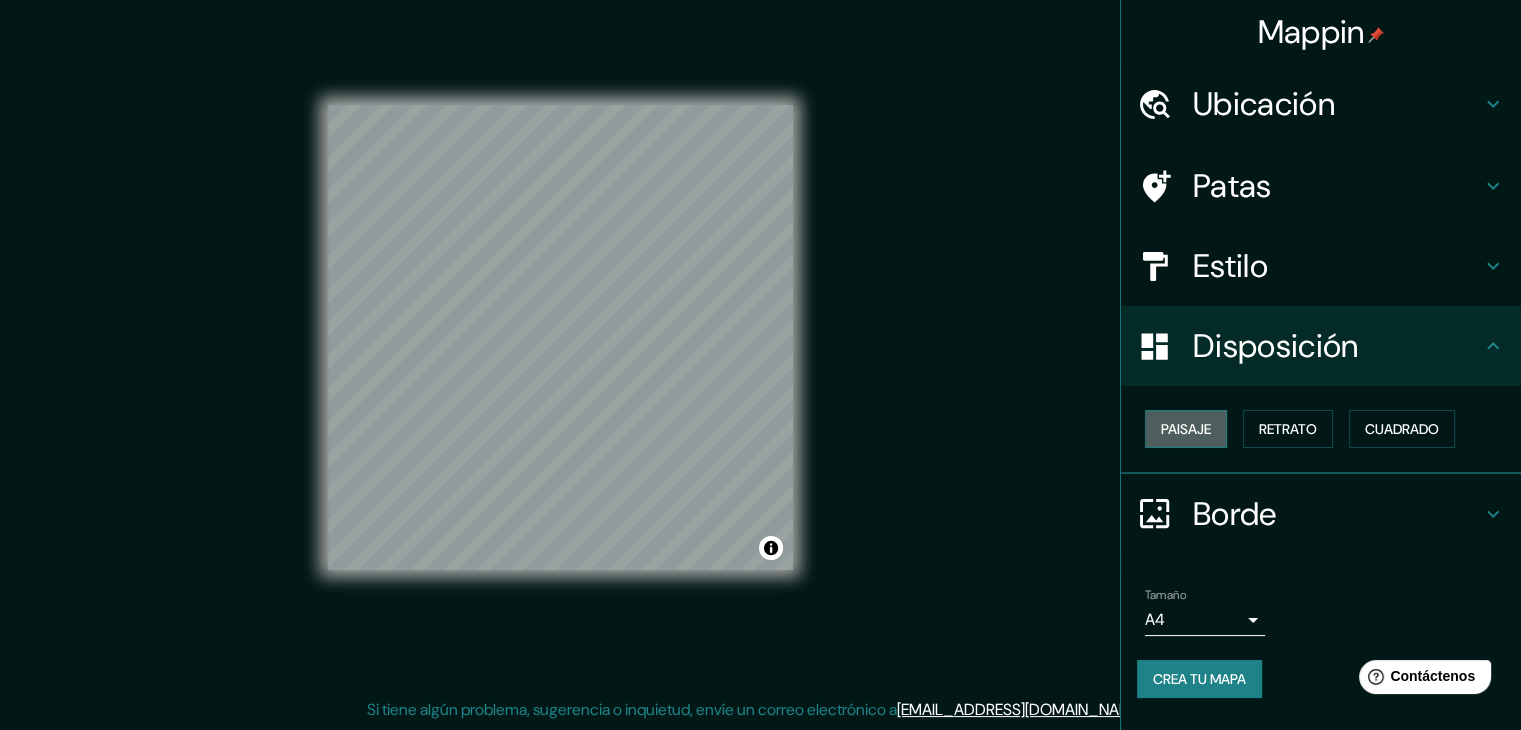 click on "Paisaje" at bounding box center (1186, 429) 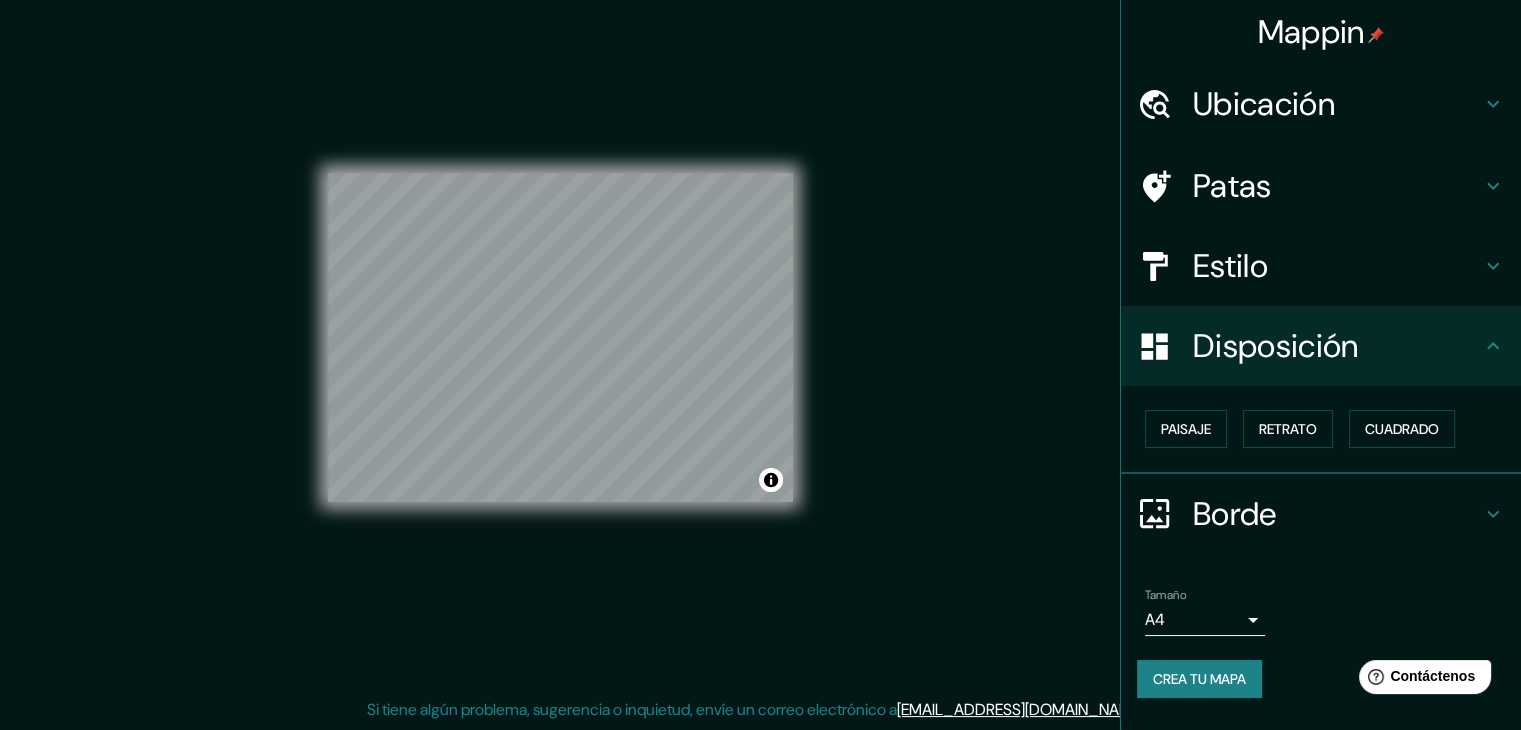 click on "Crea tu mapa" at bounding box center [1199, 679] 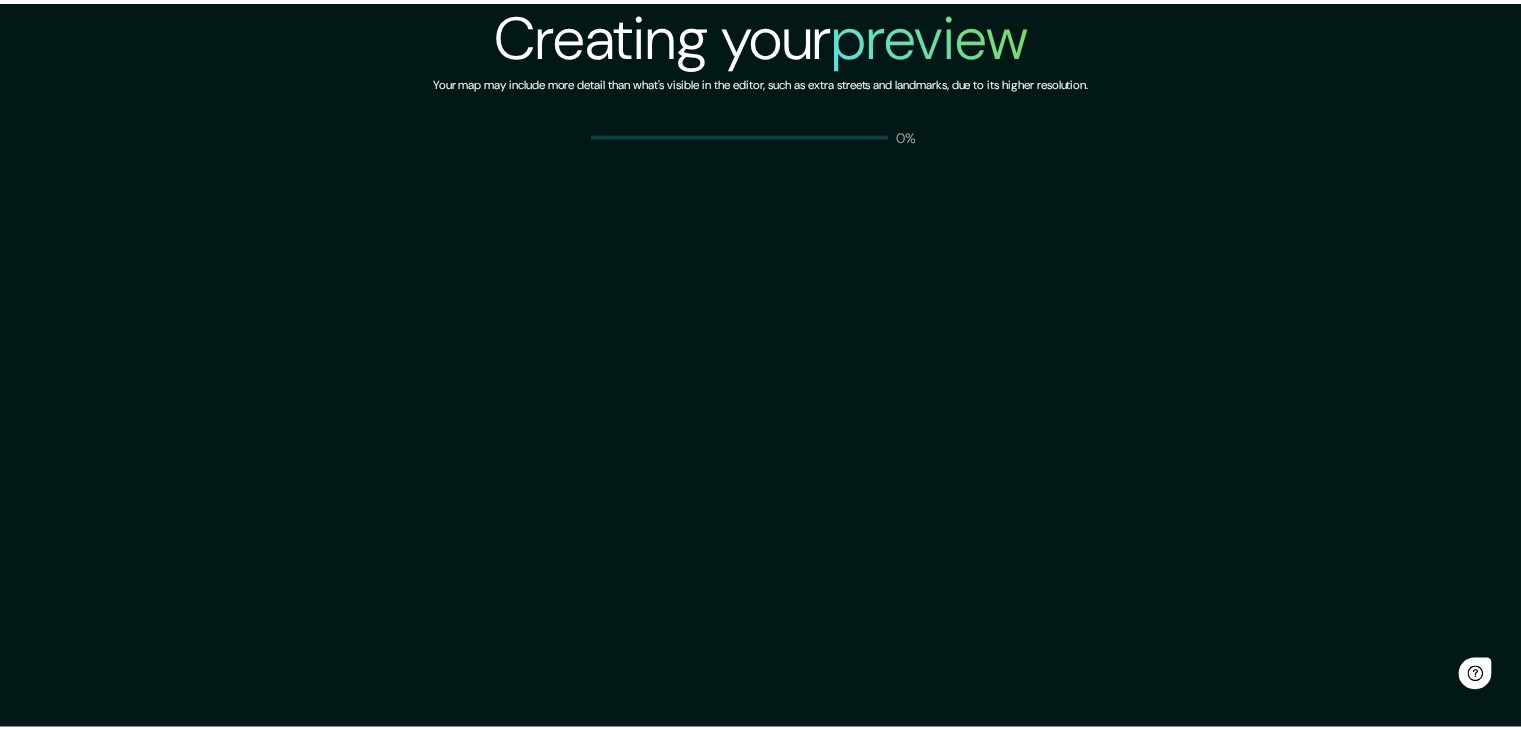 scroll, scrollTop: 0, scrollLeft: 0, axis: both 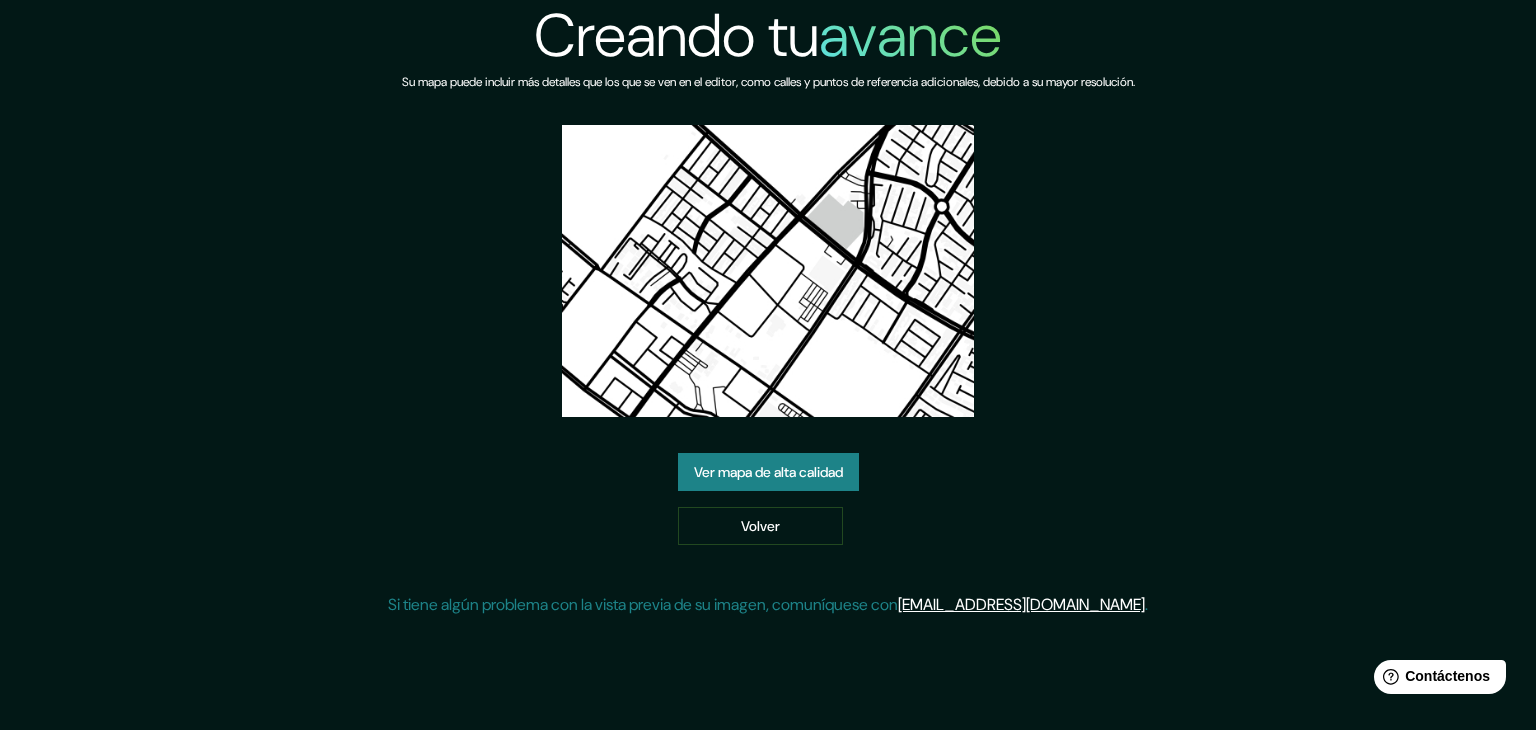 click on "Ver mapa de alta calidad" at bounding box center [768, 472] 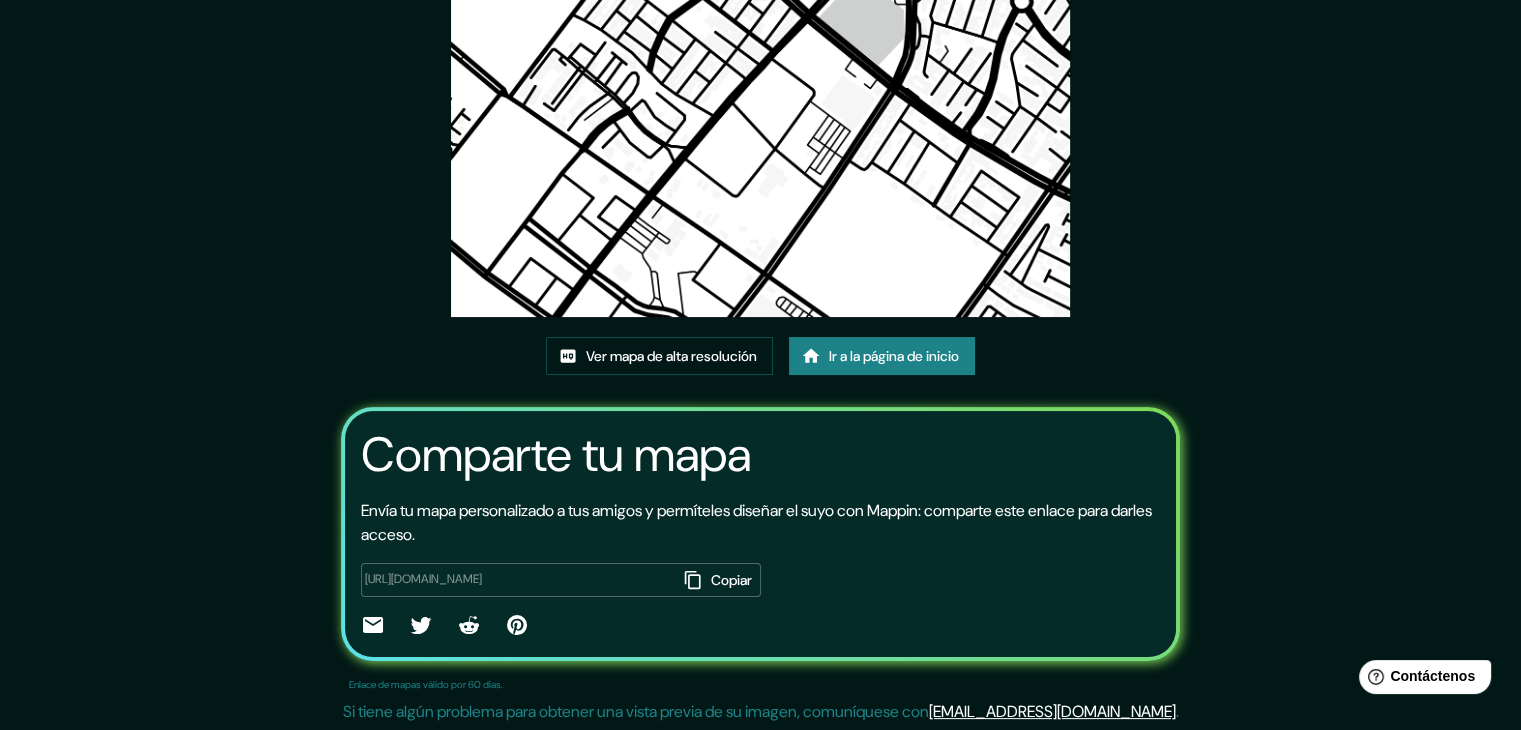 scroll, scrollTop: 210, scrollLeft: 0, axis: vertical 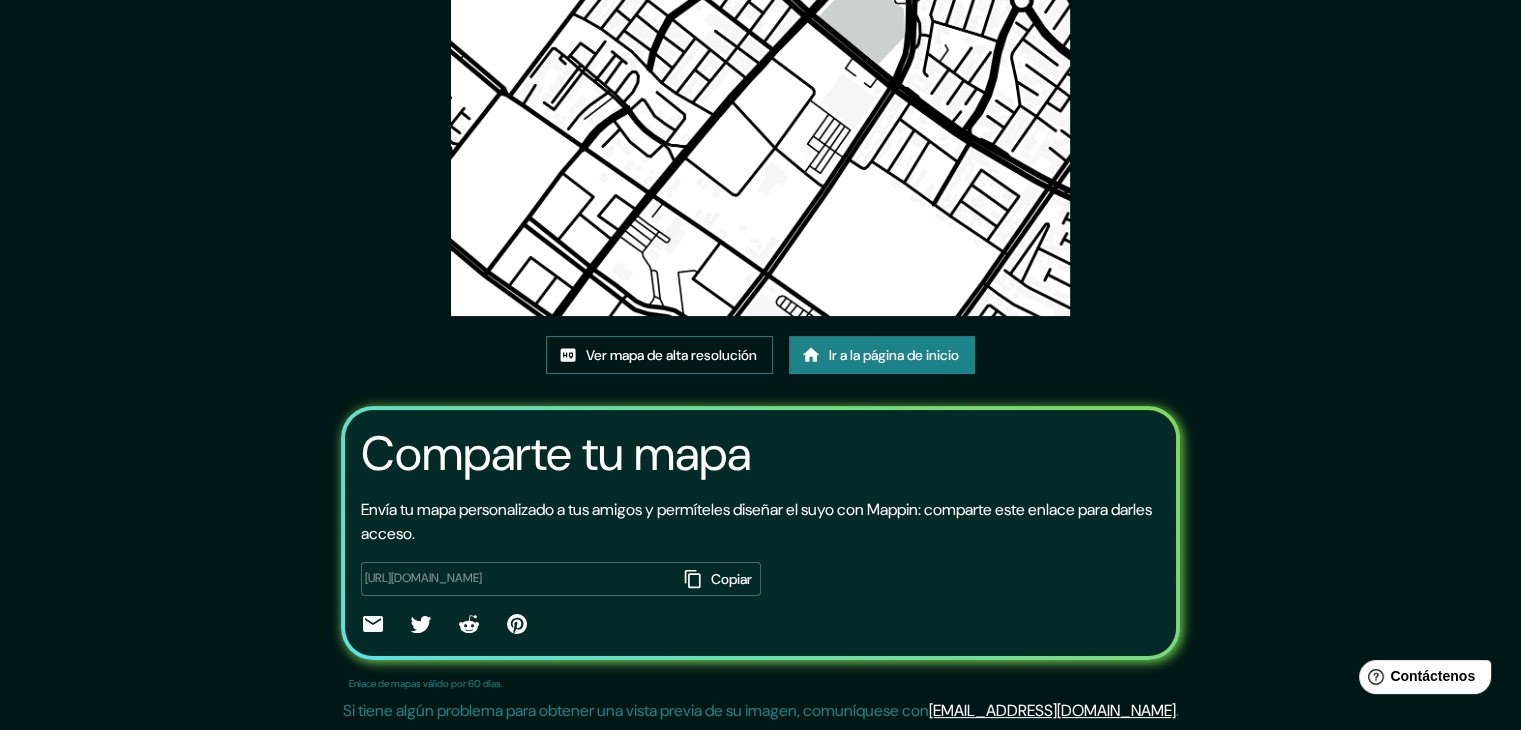 click on "Ver mapa de alta resolución" at bounding box center (671, 355) 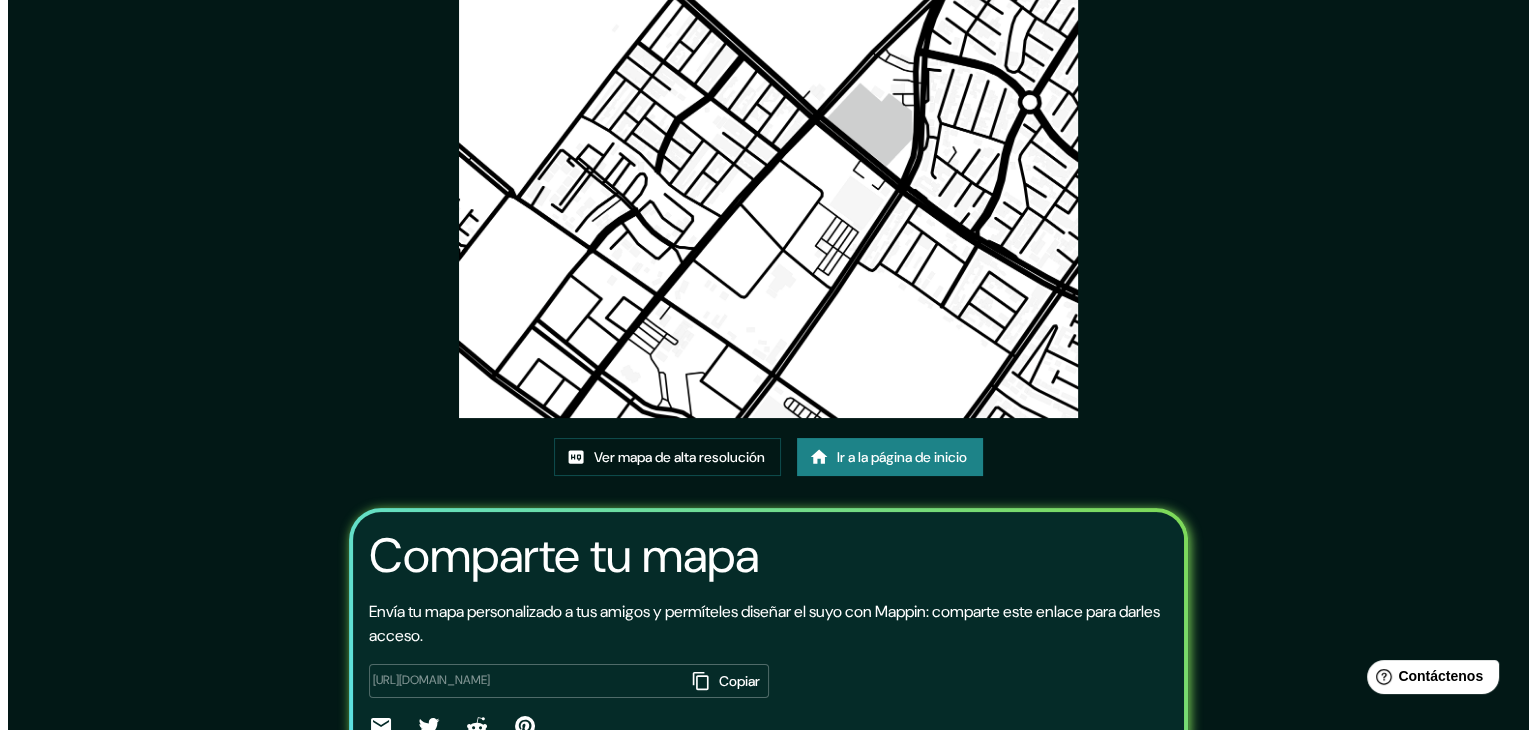 scroll, scrollTop: 0, scrollLeft: 0, axis: both 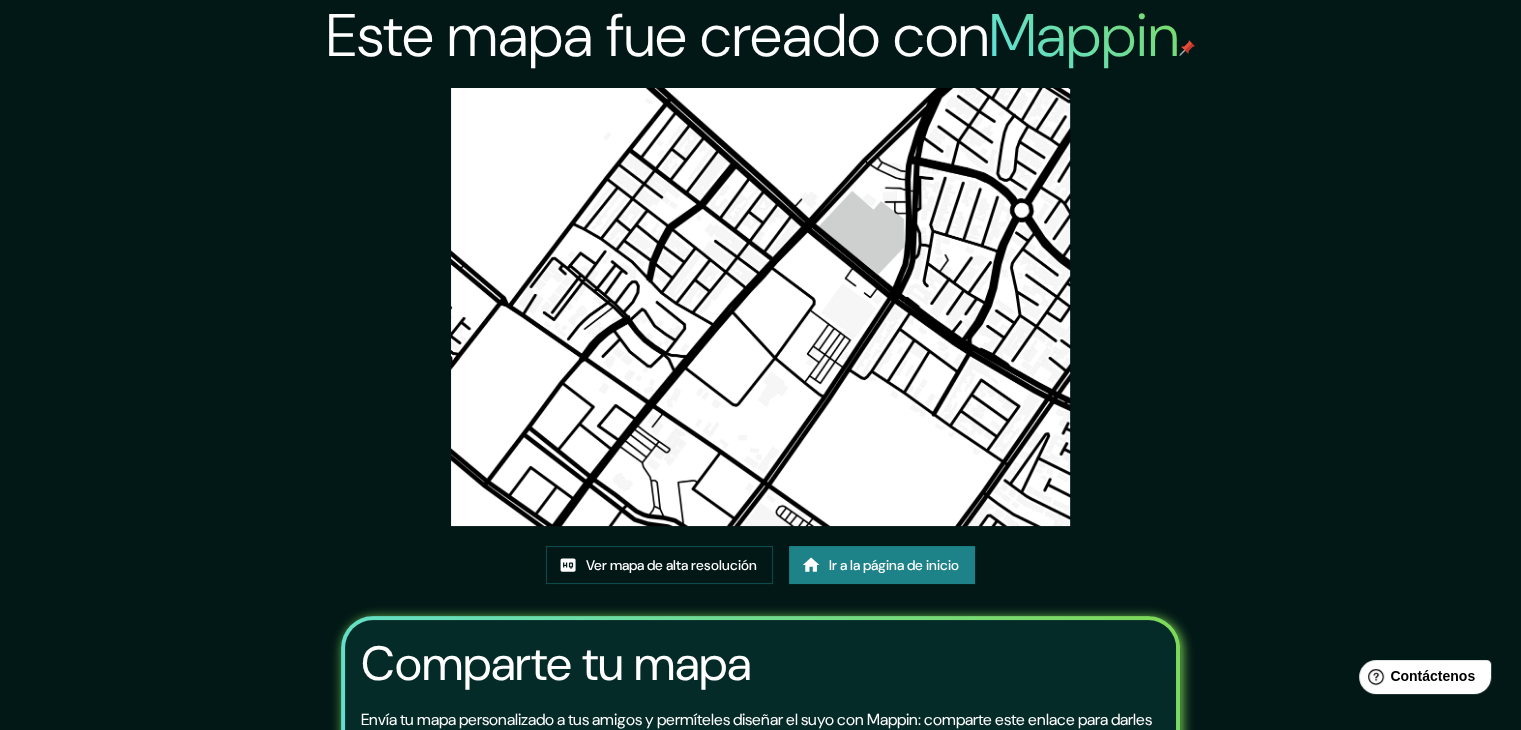drag, startPoint x: 942, startPoint y: 425, endPoint x: 984, endPoint y: 435, distance: 43.174065 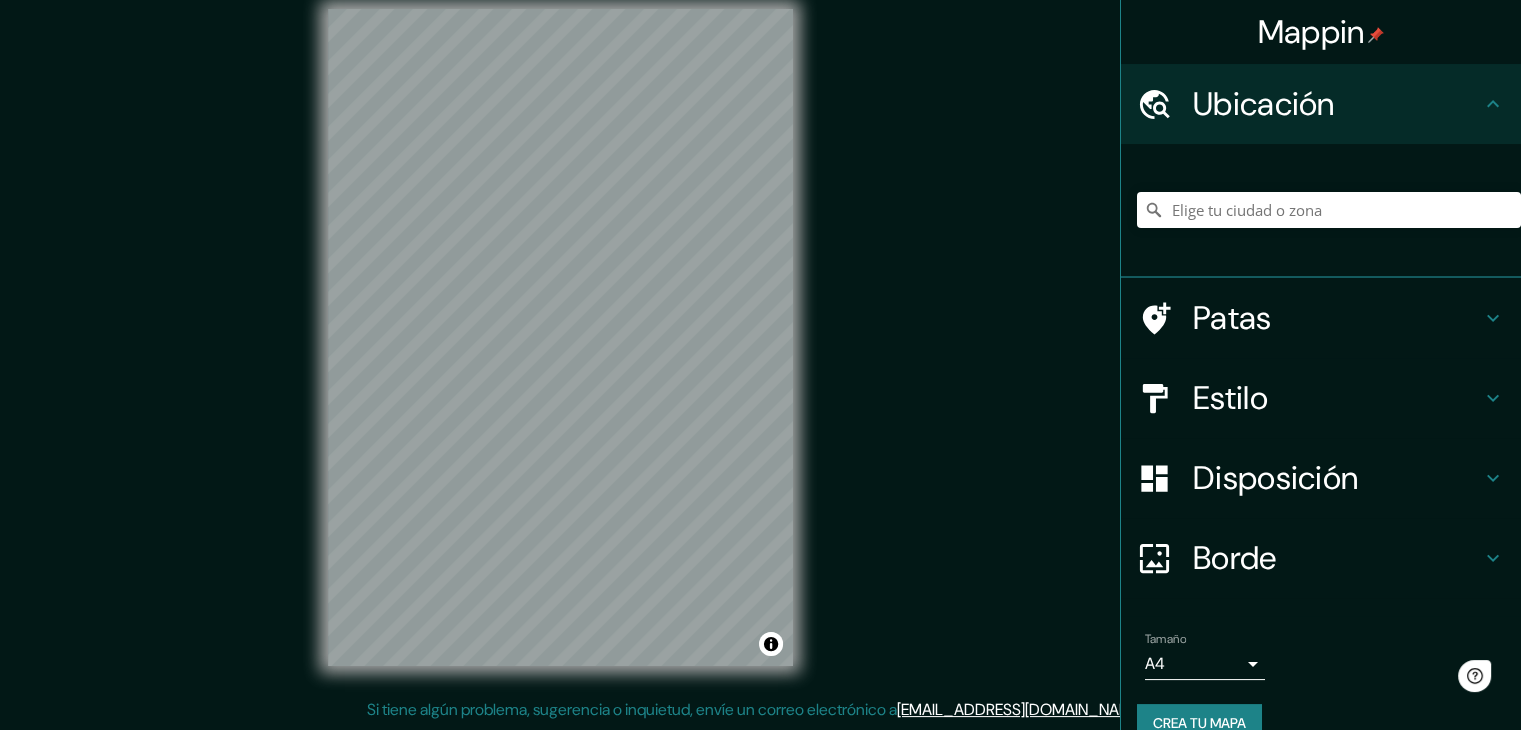 scroll, scrollTop: 0, scrollLeft: 0, axis: both 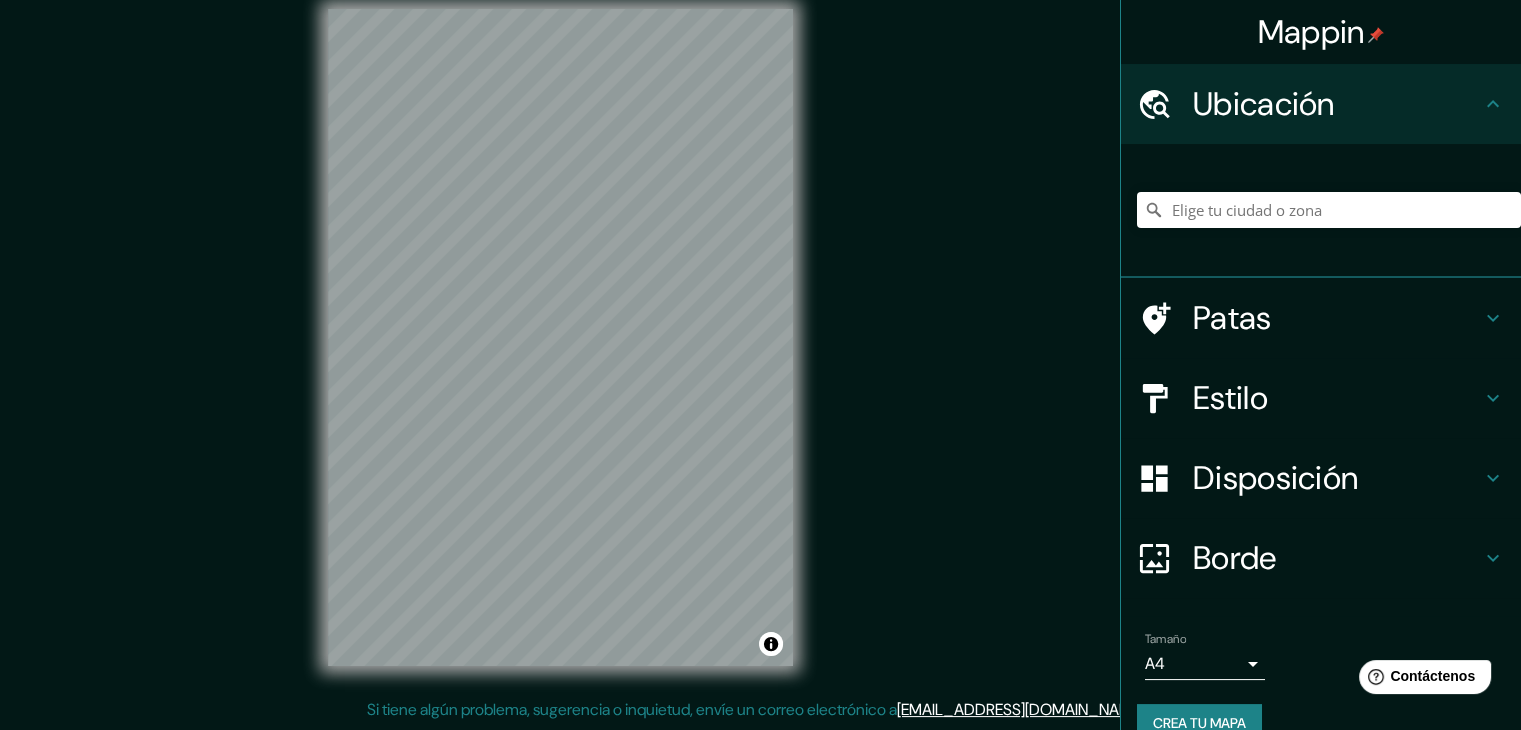 click on "Estilo" at bounding box center [1337, 398] 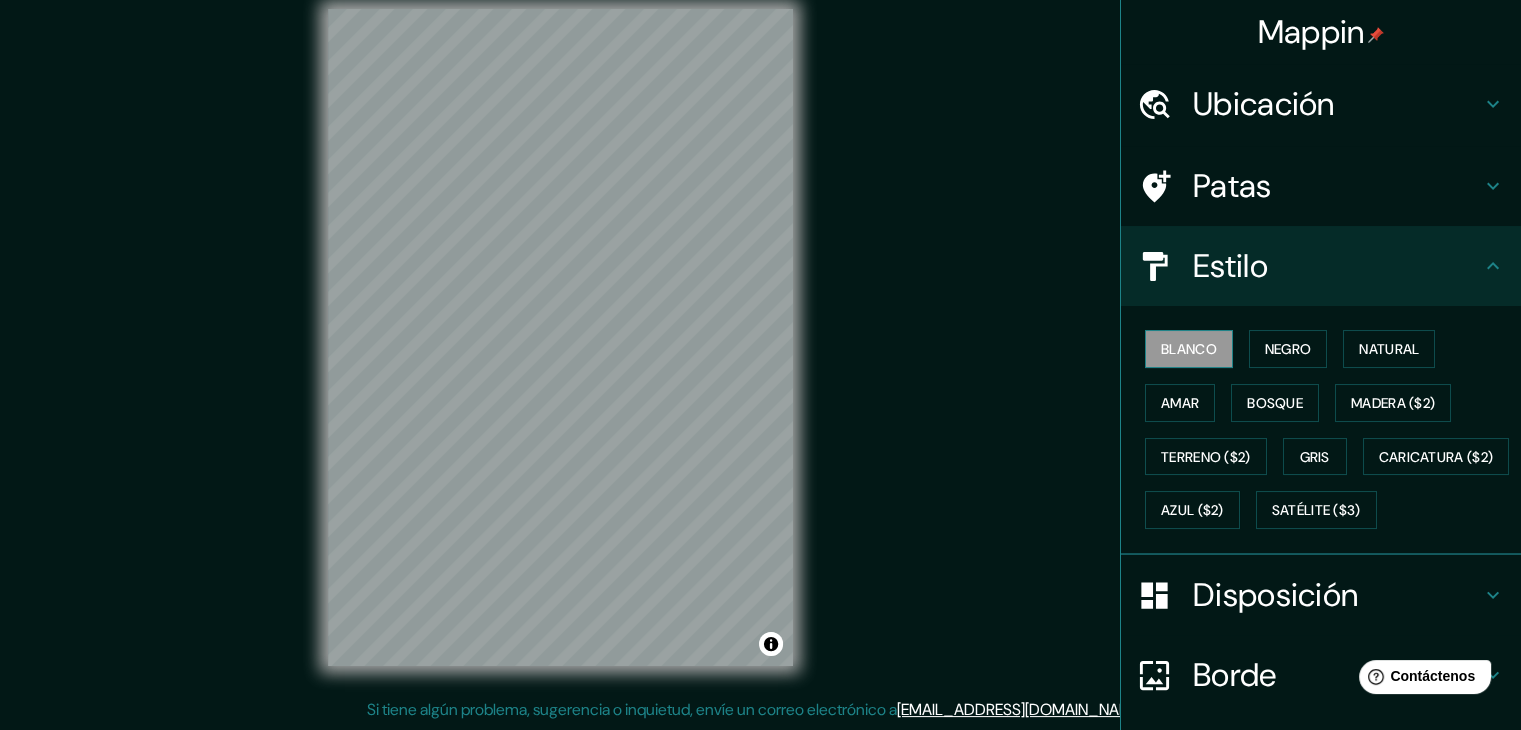 click on "Blanco" at bounding box center (1189, 349) 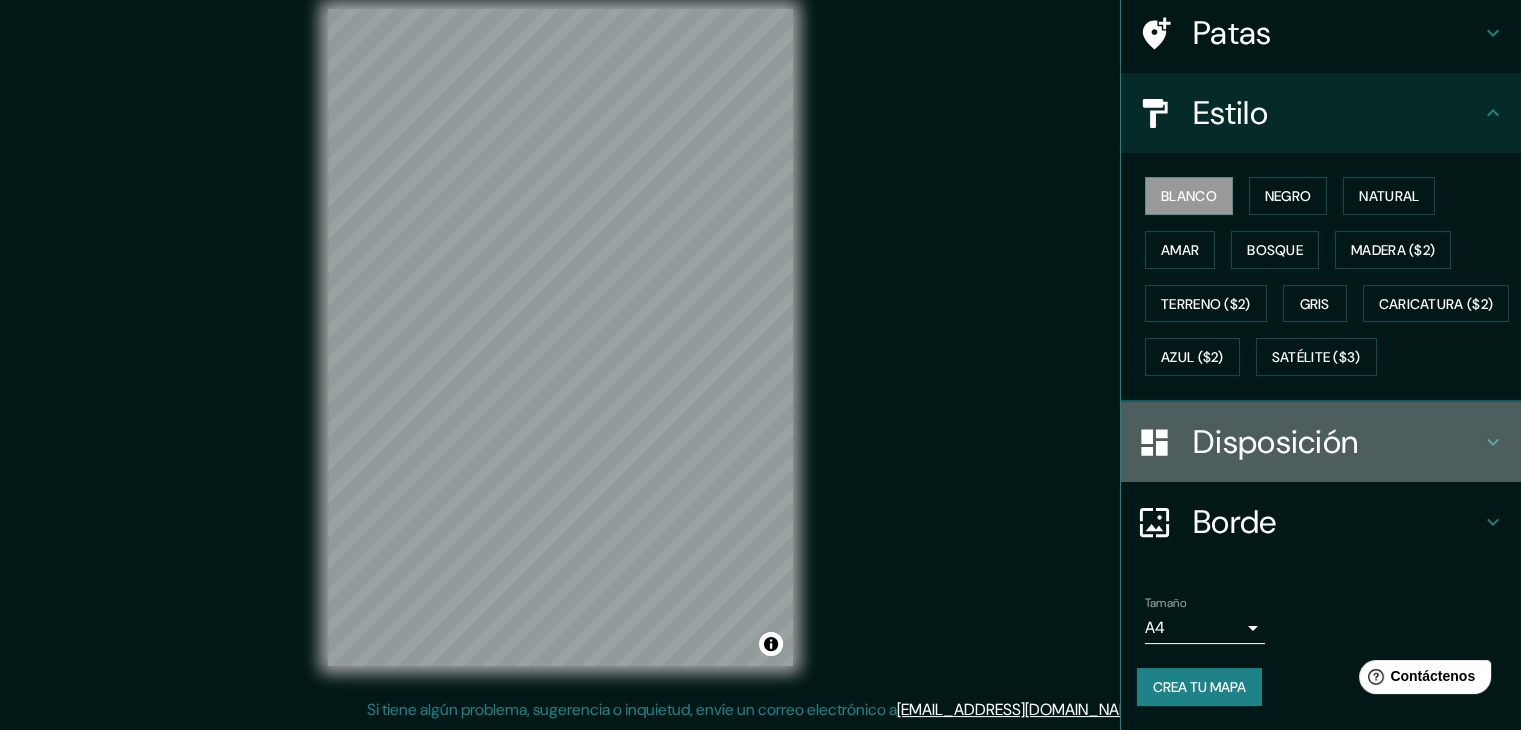 click on "Disposición" at bounding box center [1321, 442] 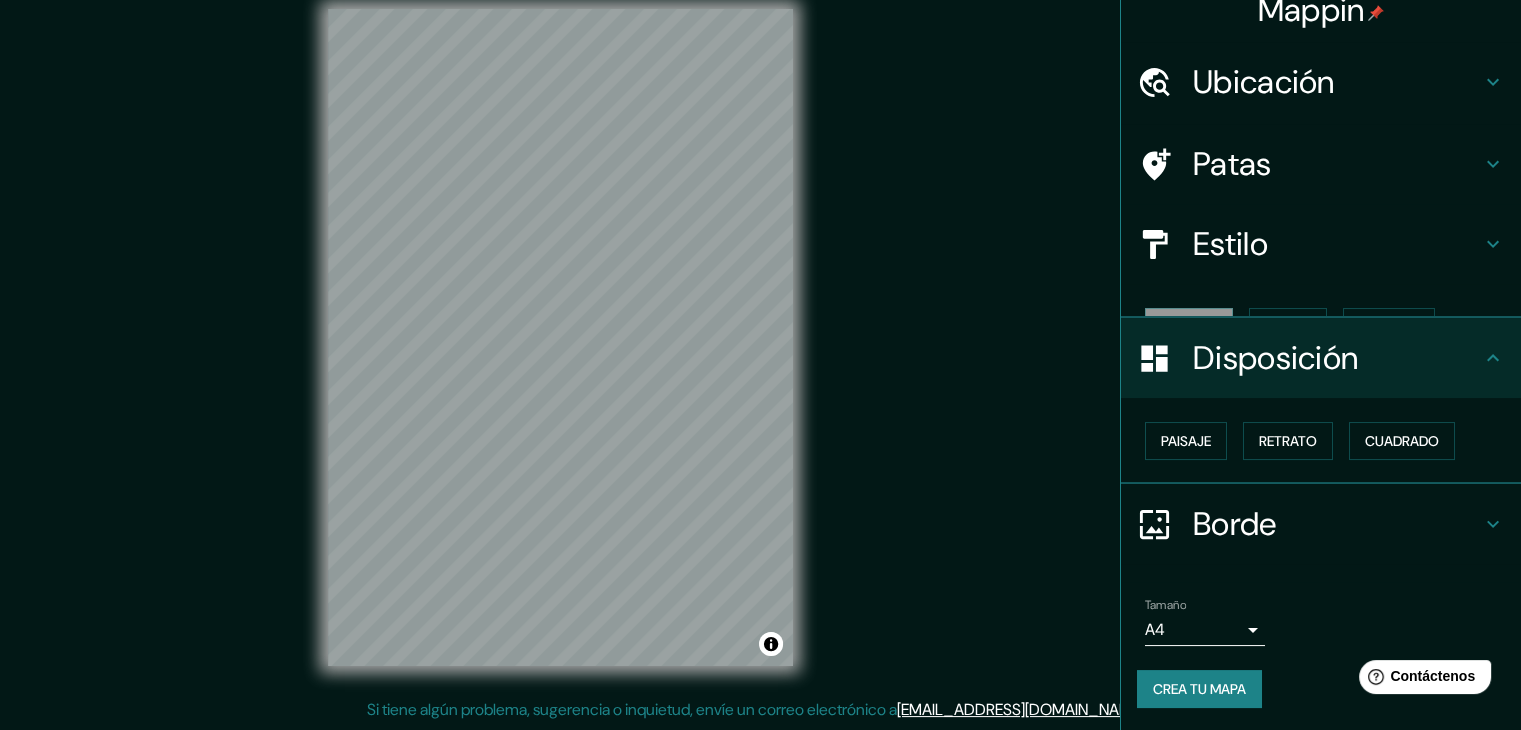 scroll, scrollTop: 0, scrollLeft: 0, axis: both 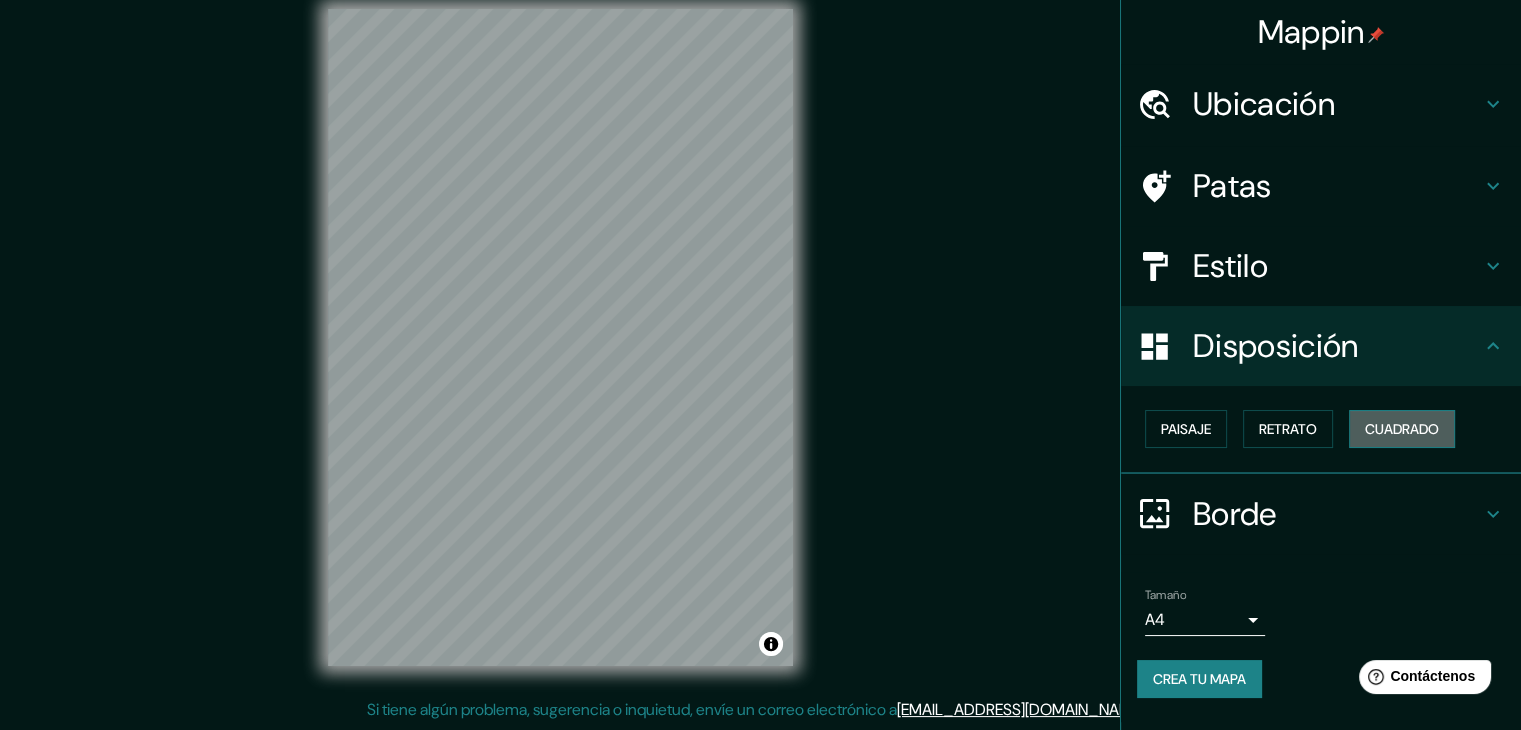 click on "Cuadrado" at bounding box center [1402, 429] 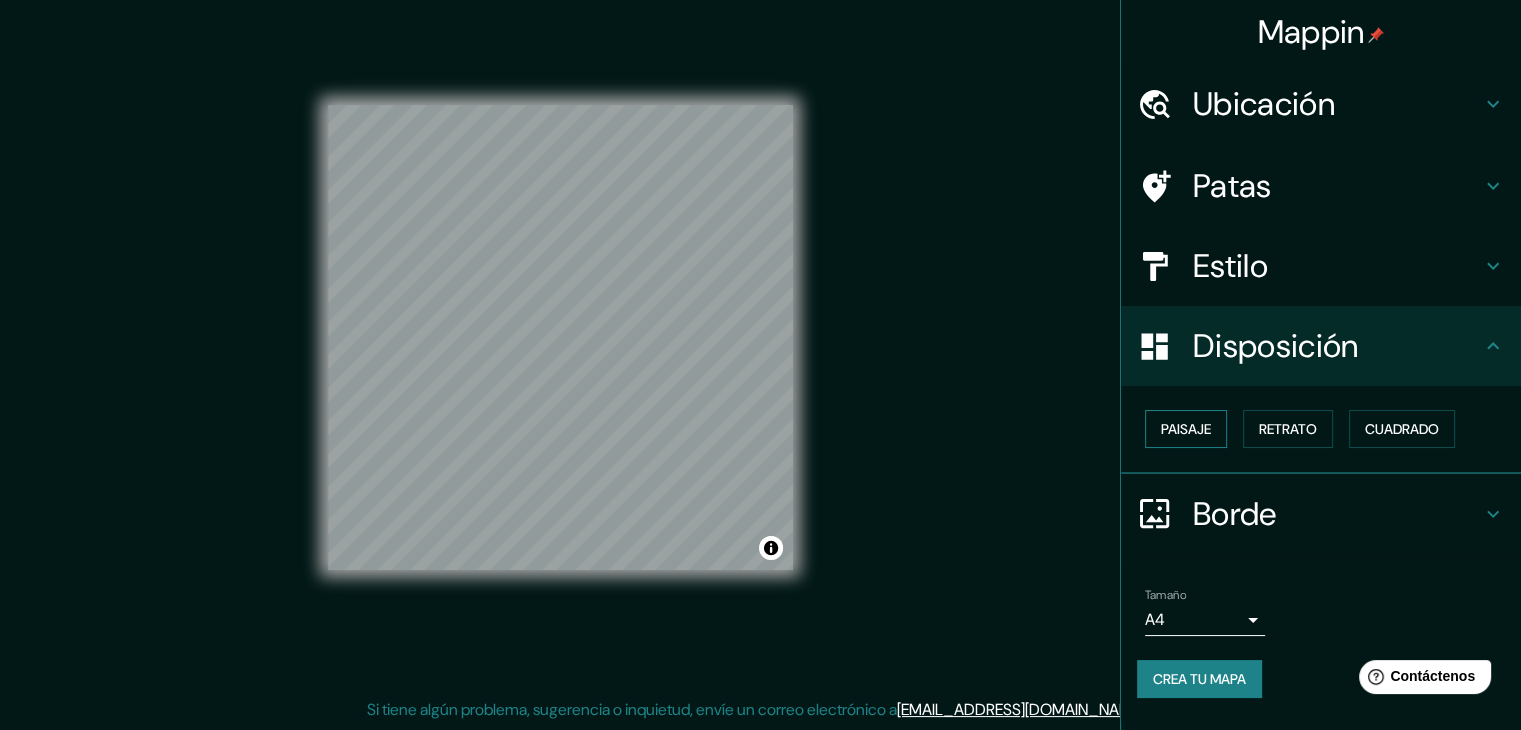 click on "Paisaje" at bounding box center [1186, 429] 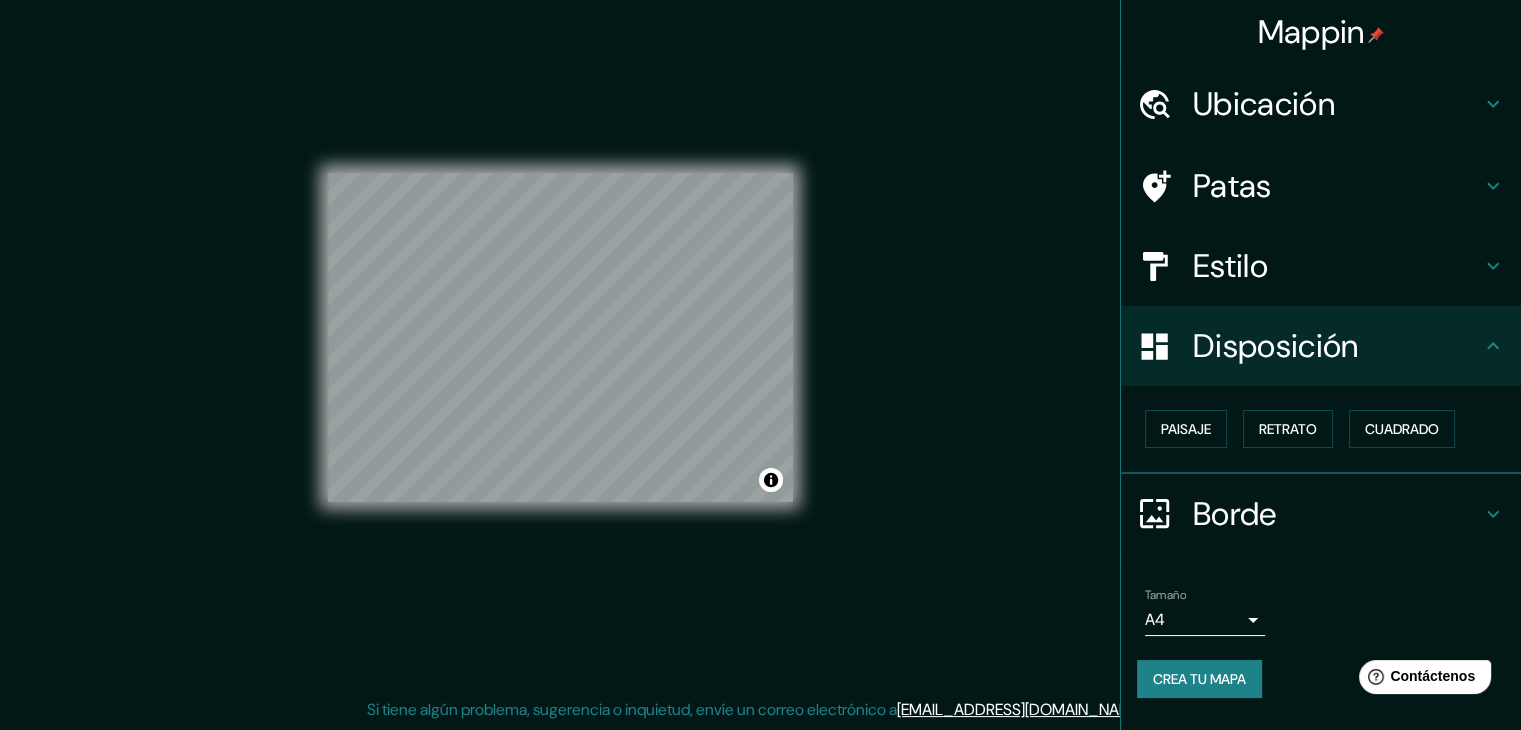 click on "Borde" at bounding box center [1337, 514] 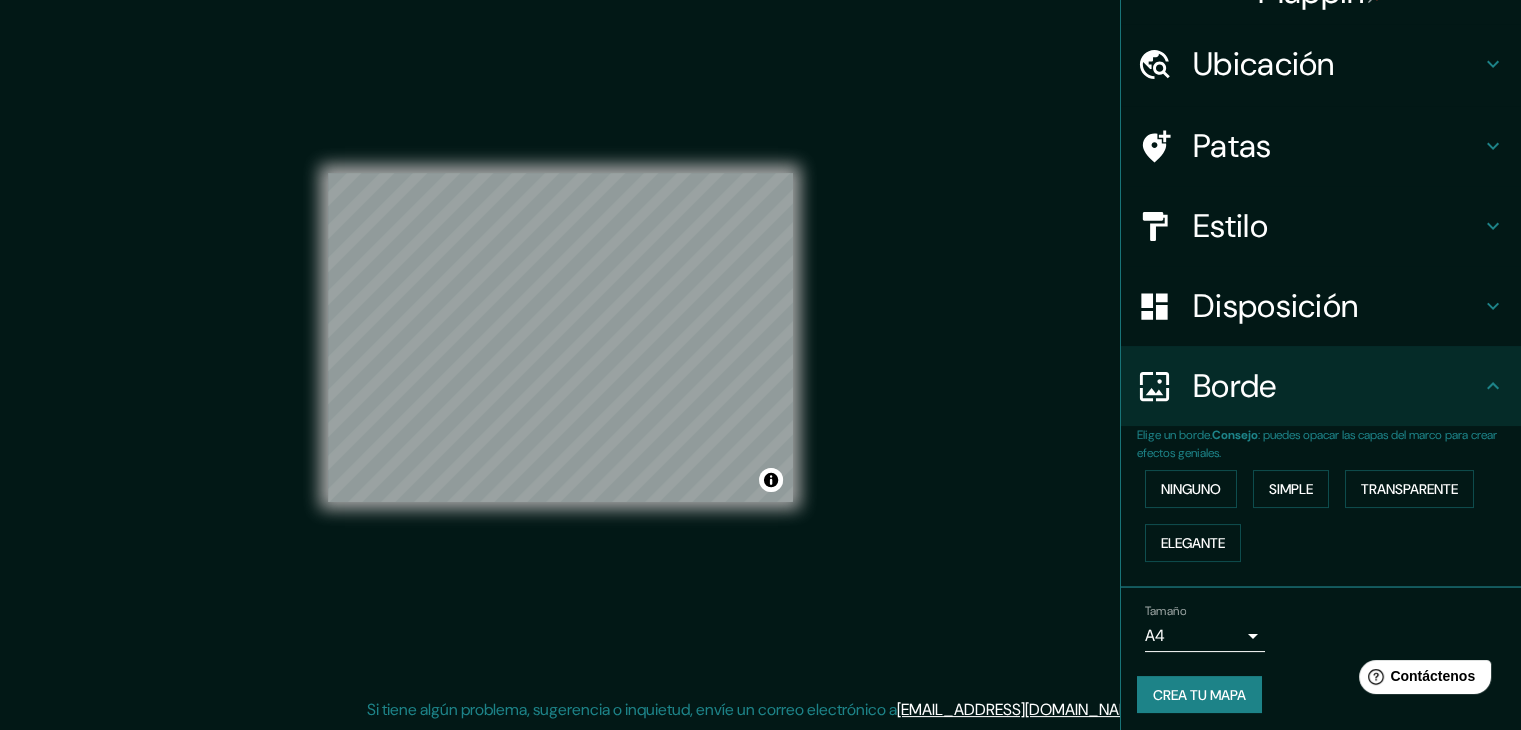 scroll, scrollTop: 45, scrollLeft: 0, axis: vertical 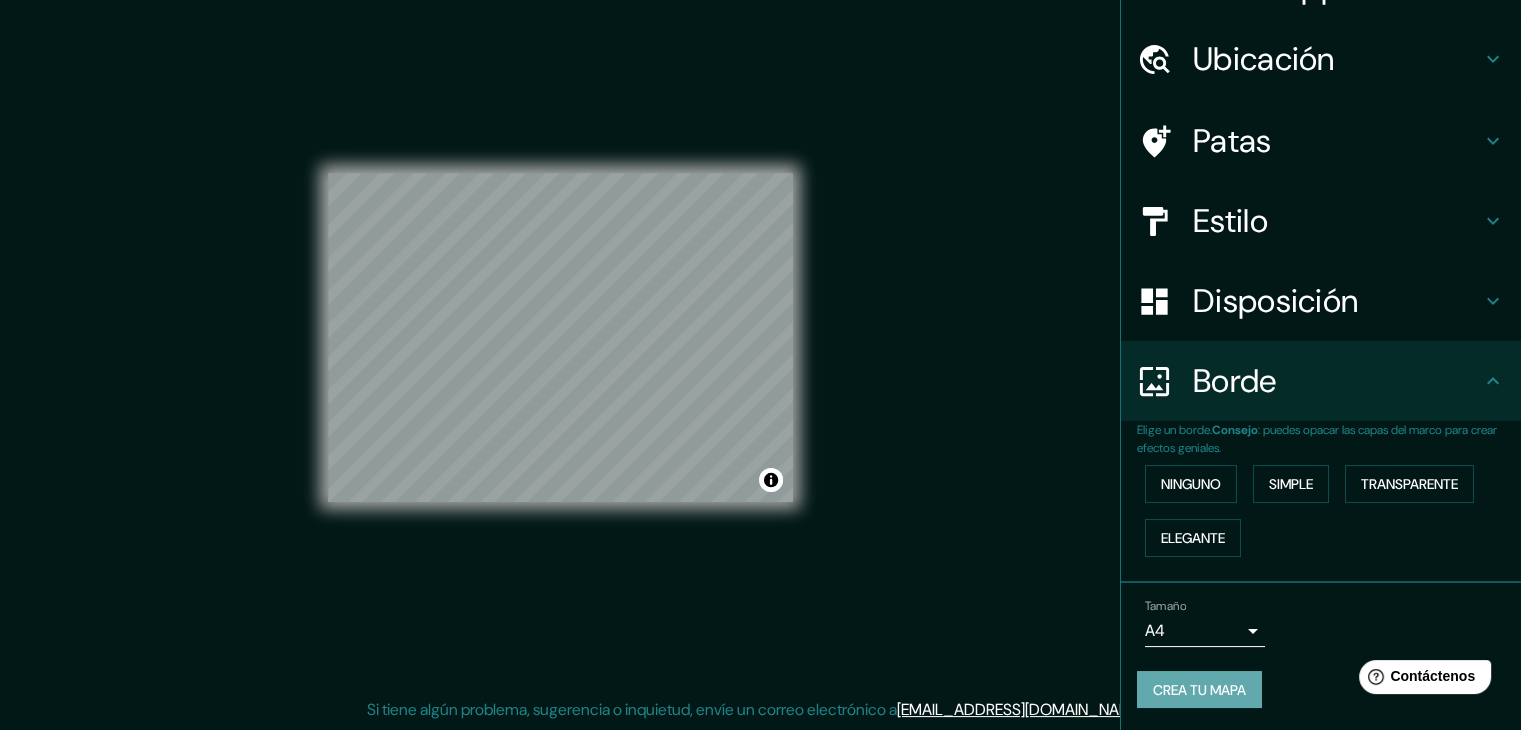 click on "Crea tu mapa" at bounding box center [1199, 690] 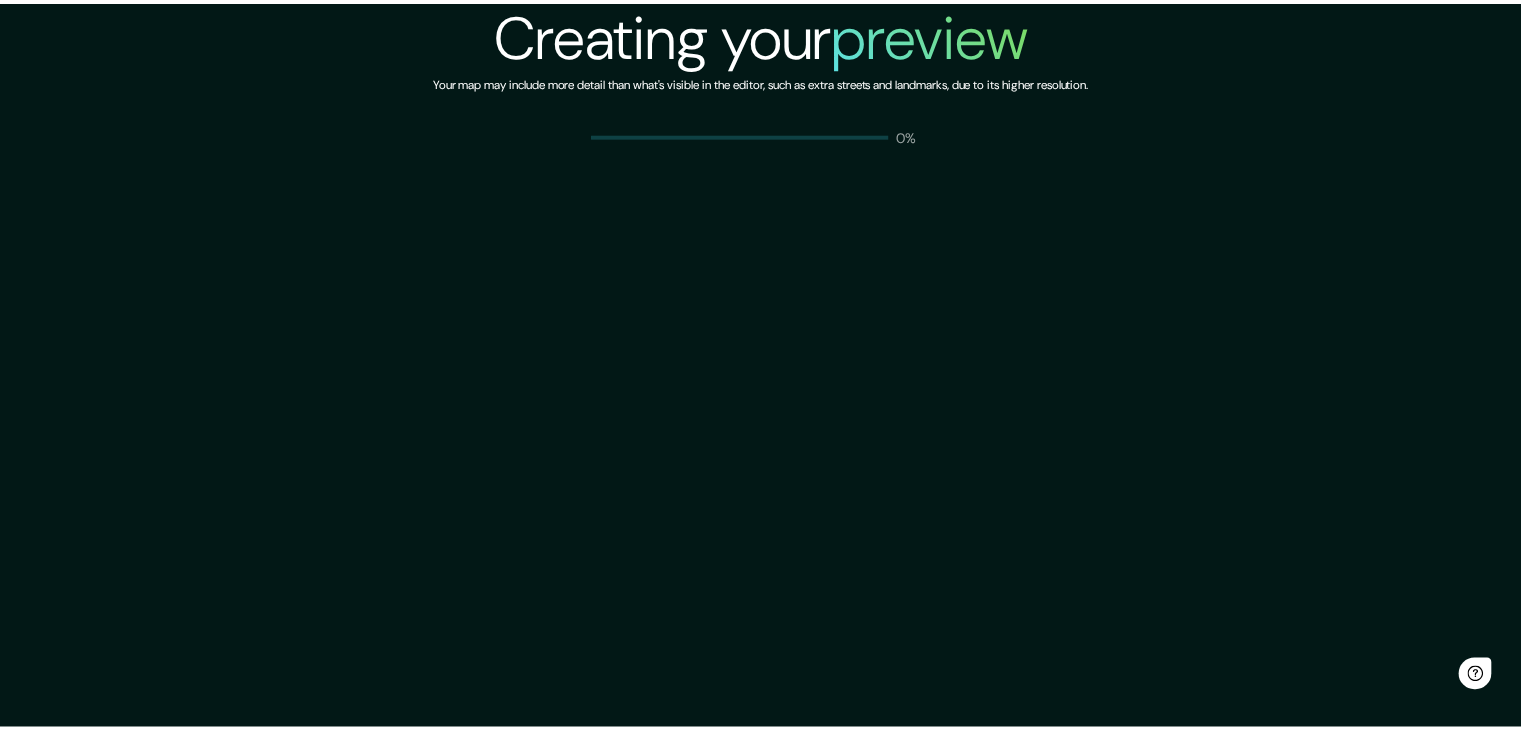 scroll, scrollTop: 0, scrollLeft: 0, axis: both 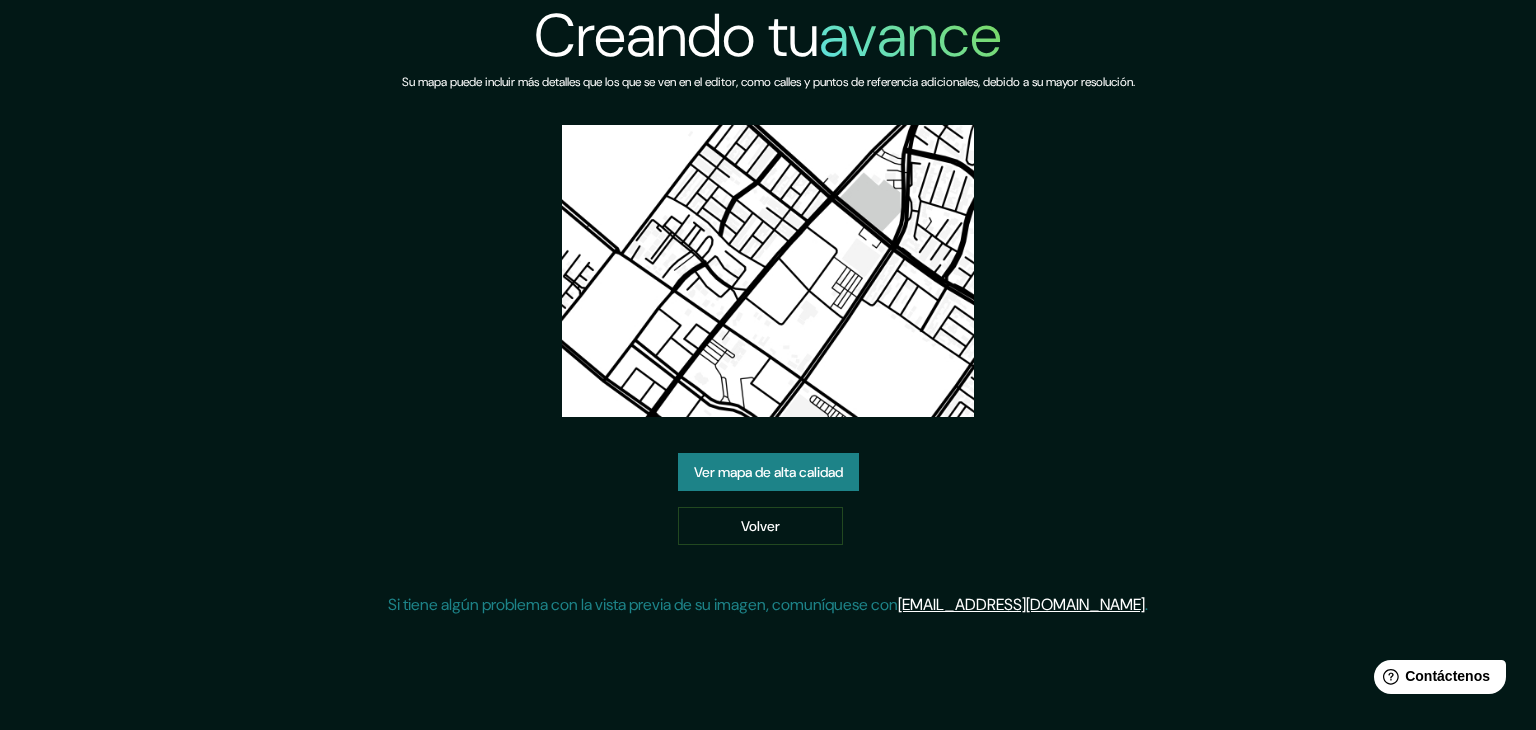 click on "Ver mapa de alta calidad" at bounding box center [768, 472] 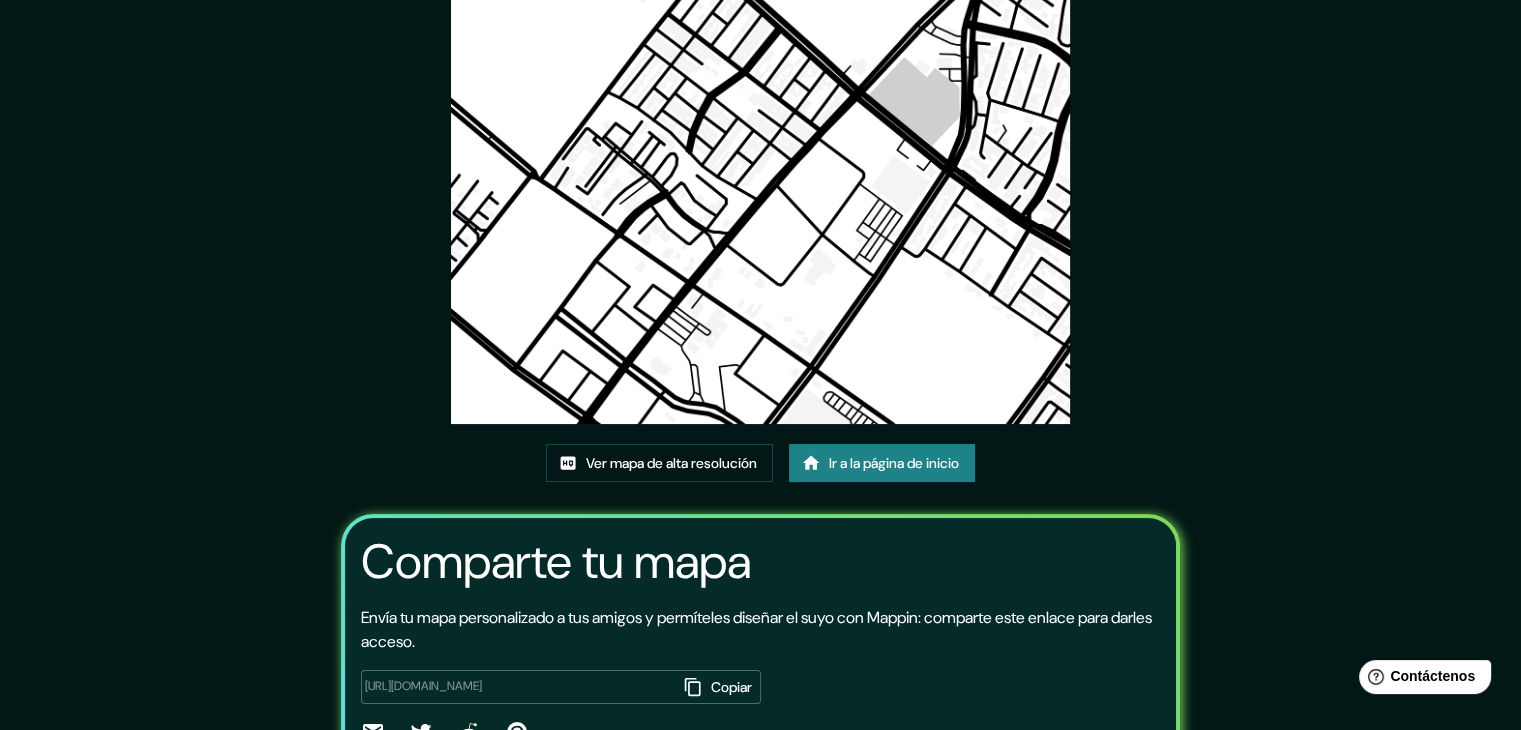 scroll, scrollTop: 210, scrollLeft: 0, axis: vertical 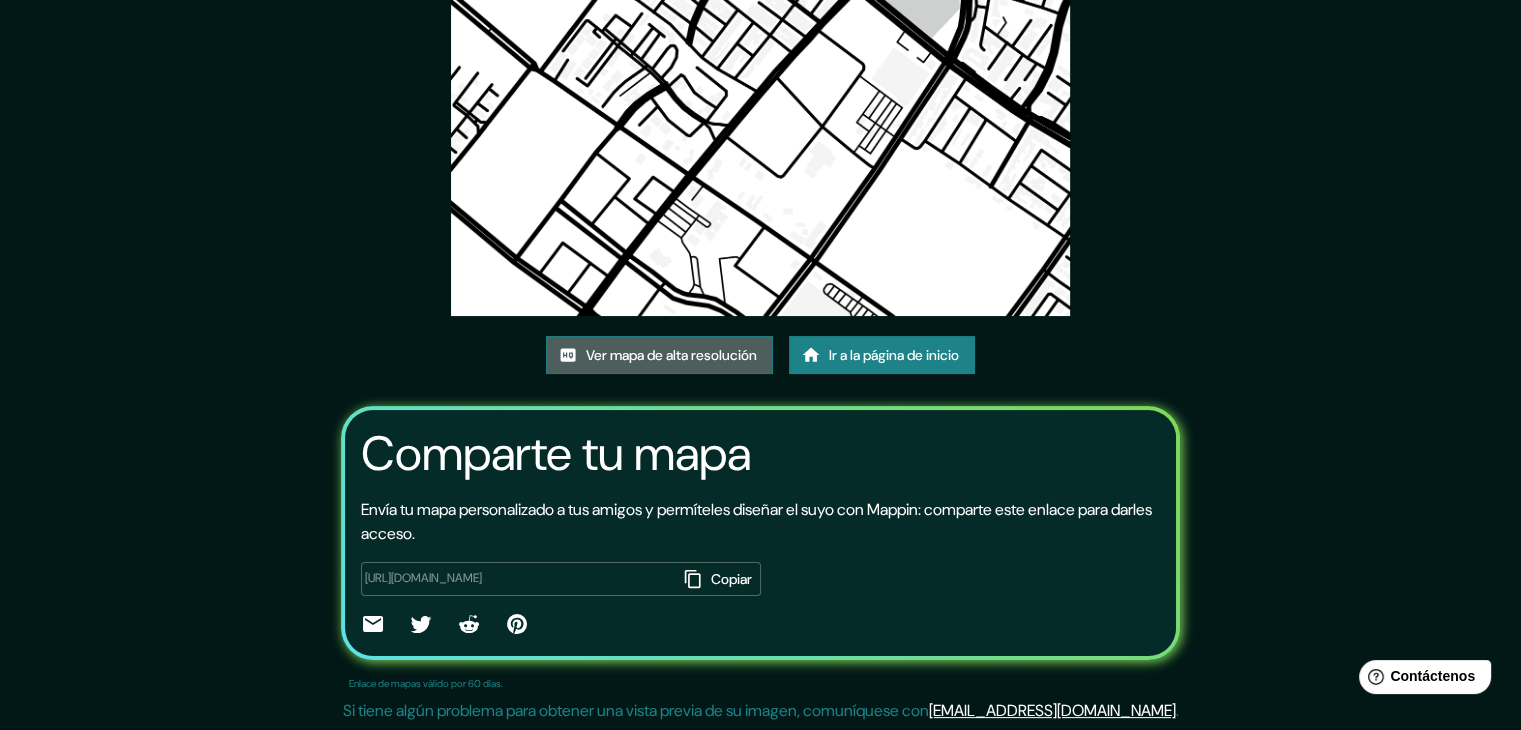 click on "Ver mapa de alta resolución" at bounding box center (671, 355) 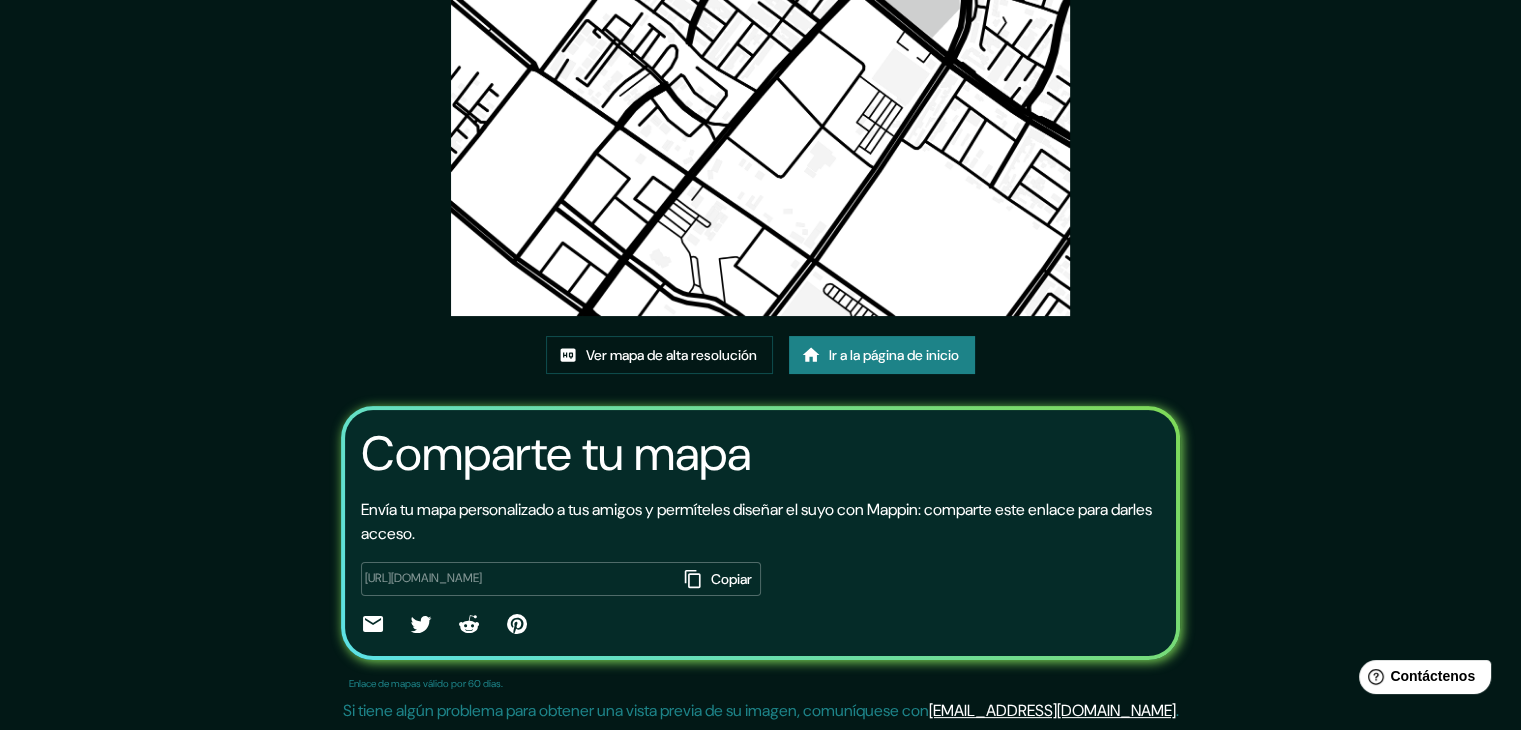 click on "Envía tu mapa personalizado a tus amigos y permíteles diseñar el suyo con Mappin: comparte este enlace para darles acceso." at bounding box center [756, 521] 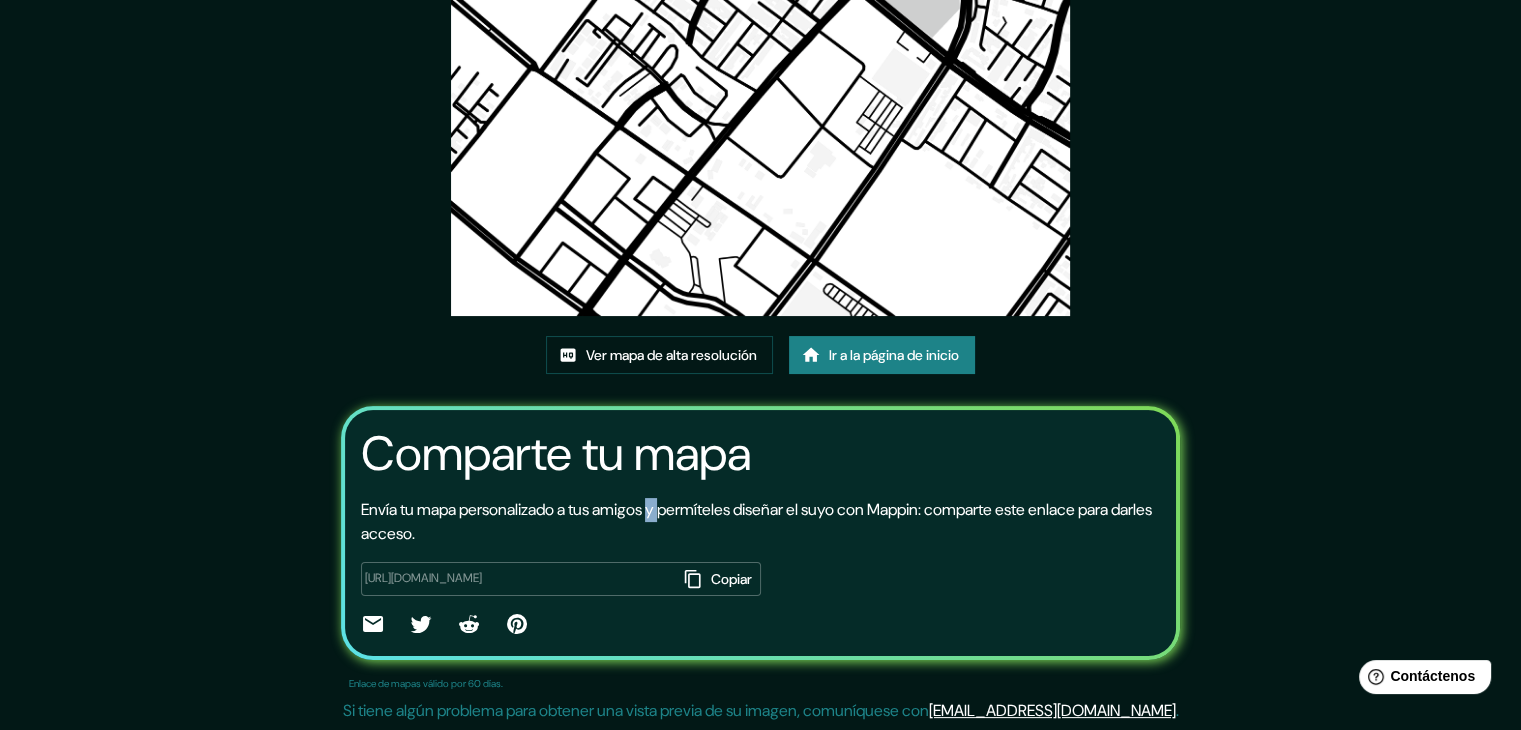 click on "Envía tu mapa personalizado a tus amigos y permíteles diseñar el suyo con Mappin: comparte este enlace para darles acceso." at bounding box center [756, 521] 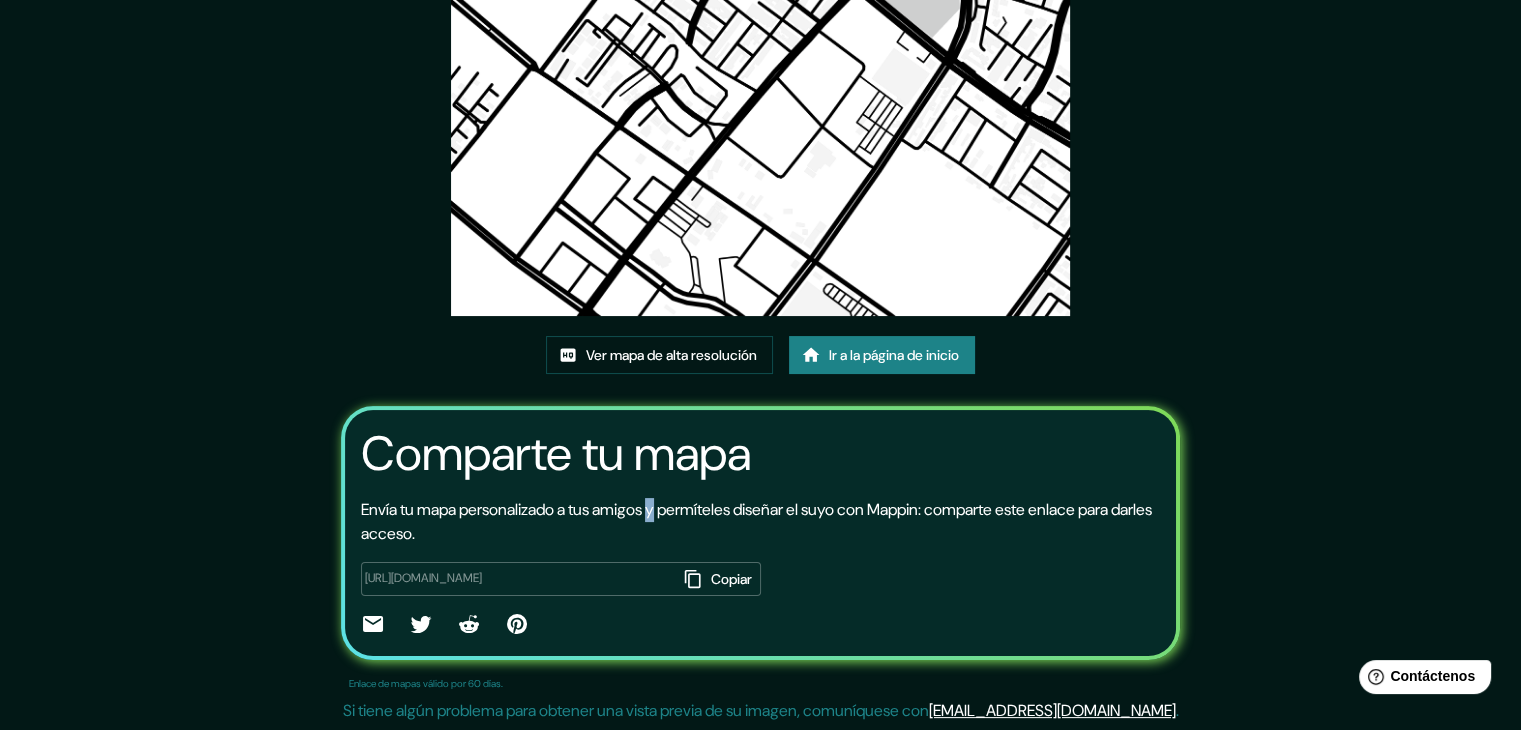 click on "Envía tu mapa personalizado a tus amigos y permíteles diseñar el suyo con Mappin: comparte este enlace para darles acceso." at bounding box center (756, 521) 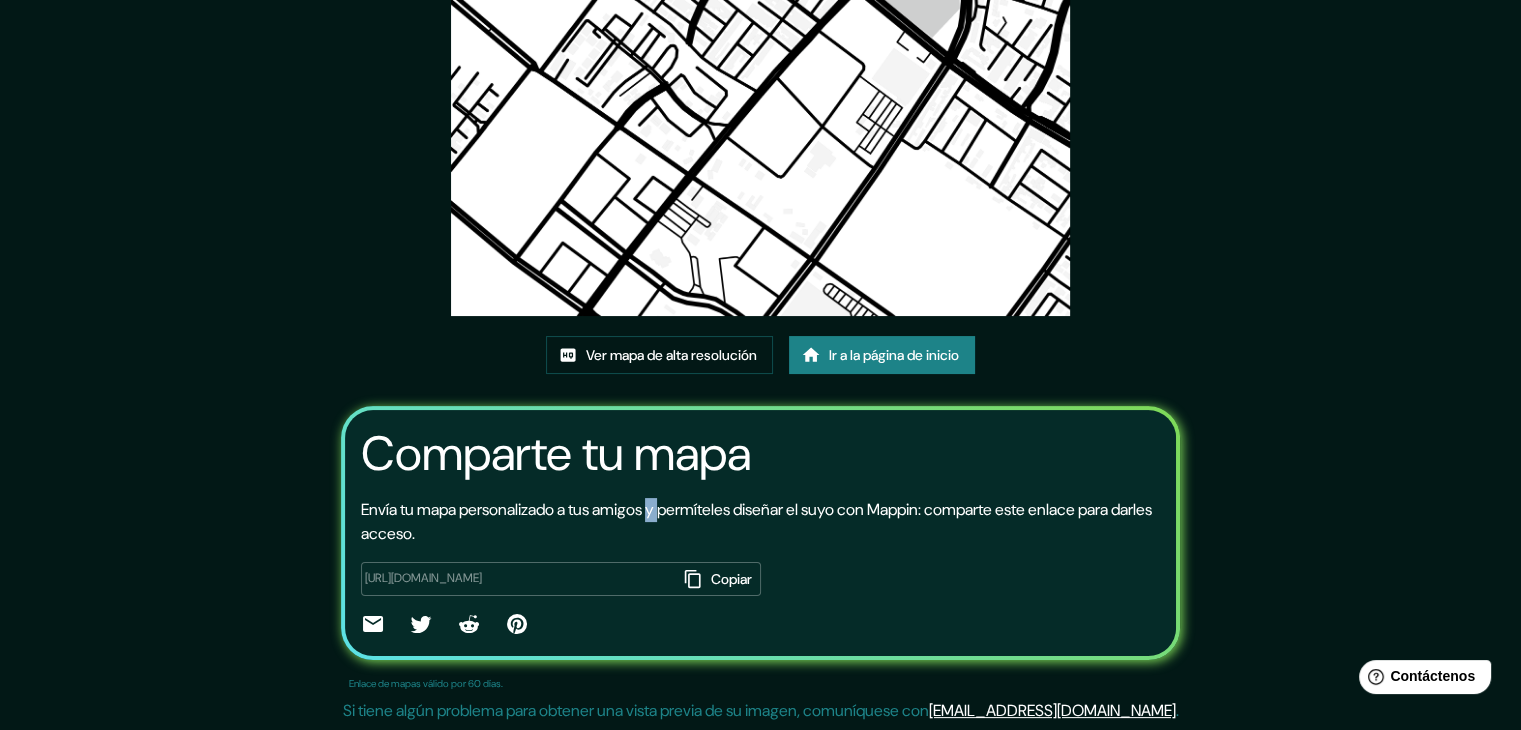 click on "Envía tu mapa personalizado a tus amigos y permíteles diseñar el suyo con Mappin: comparte este enlace para darles acceso." at bounding box center [756, 521] 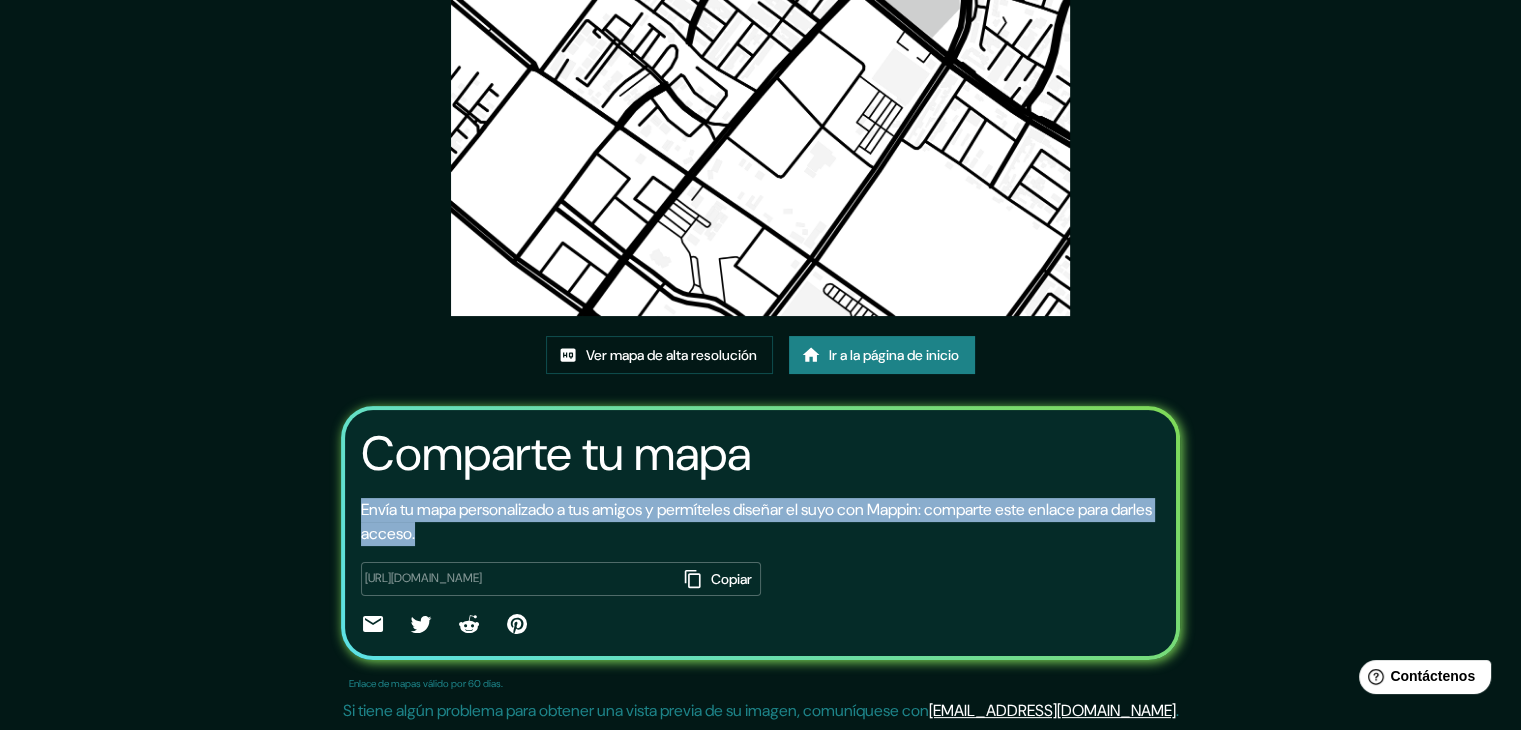 click on "Envía tu mapa personalizado a tus amigos y permíteles diseñar el suyo con Mappin: comparte este enlace para darles acceso." at bounding box center [756, 521] 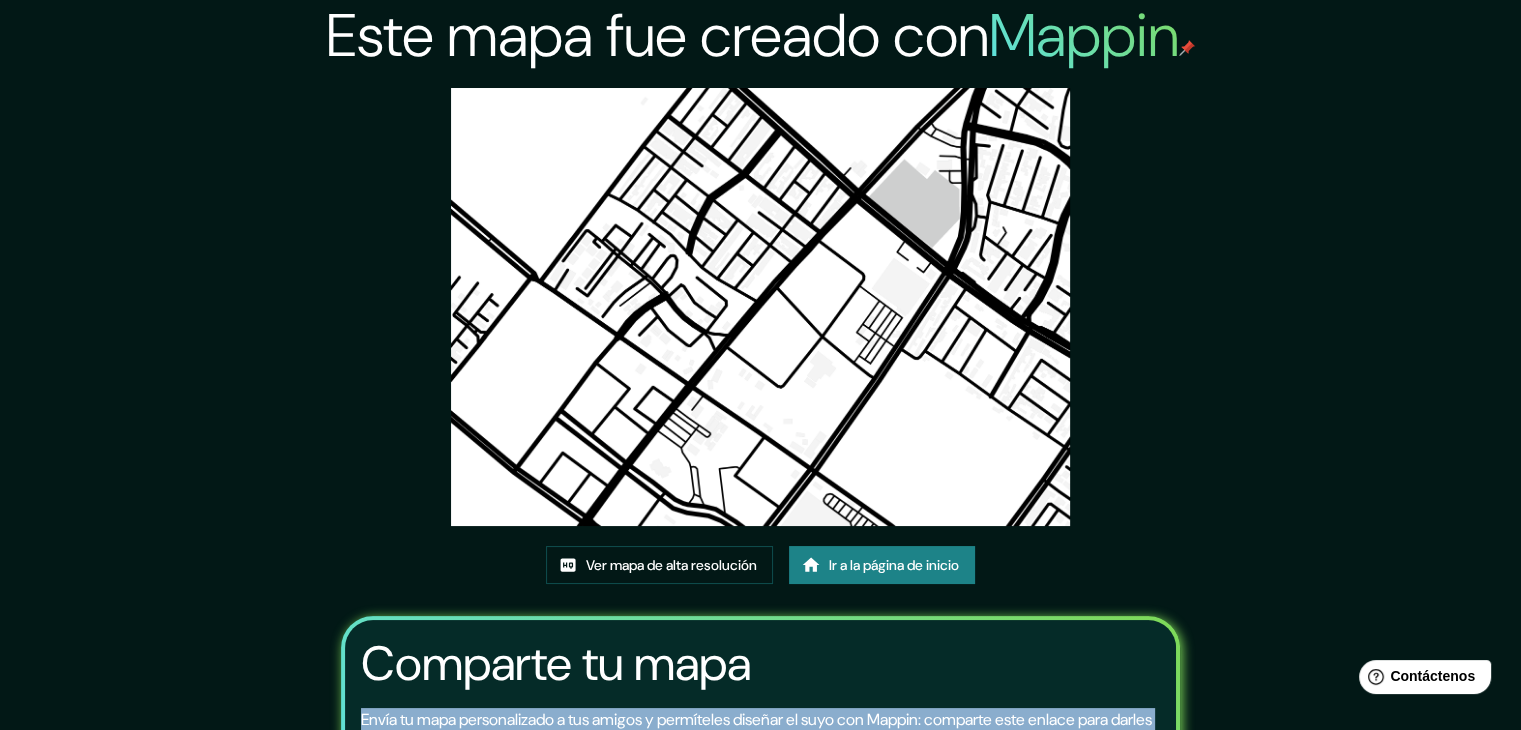 scroll, scrollTop: 0, scrollLeft: 0, axis: both 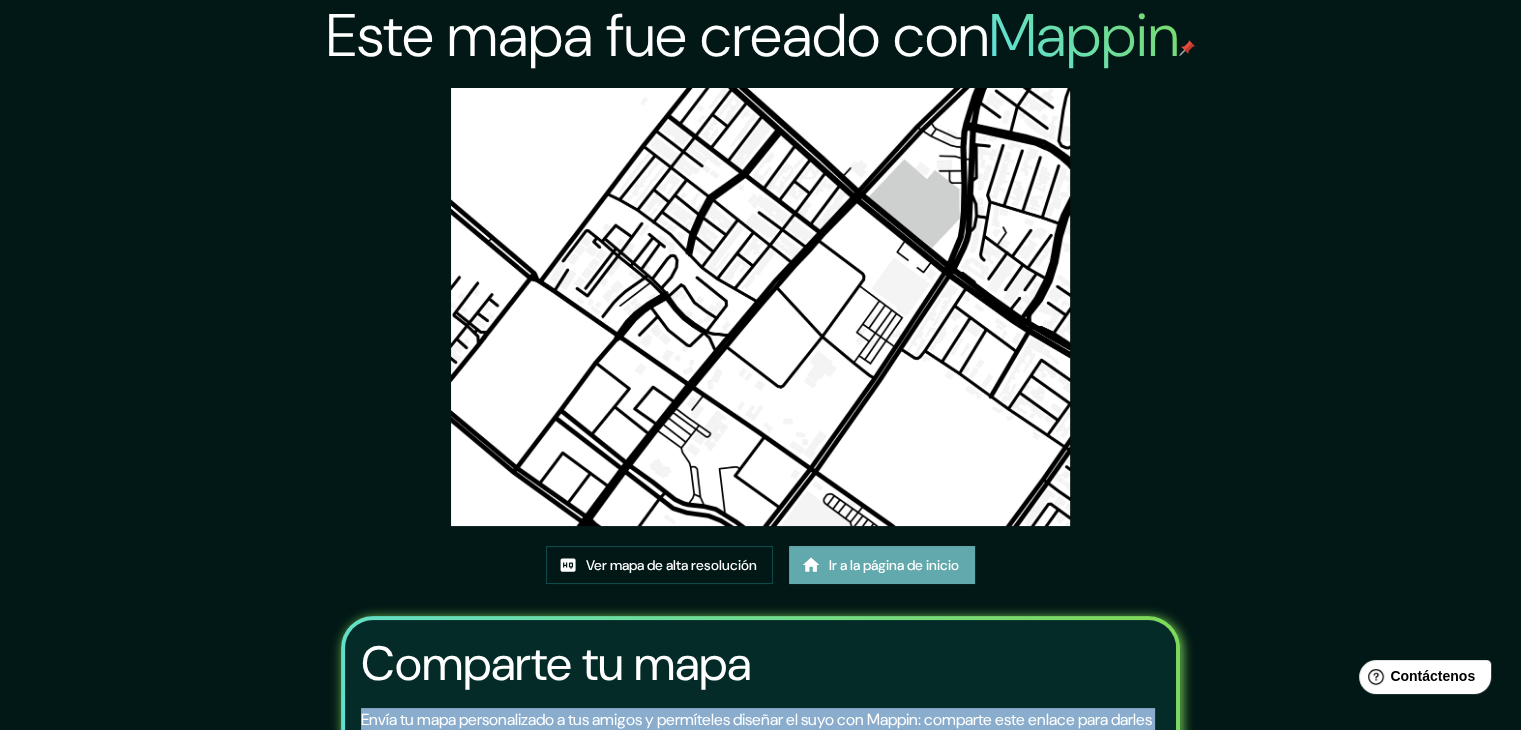 click on "Ir a la página de inicio" at bounding box center (894, 565) 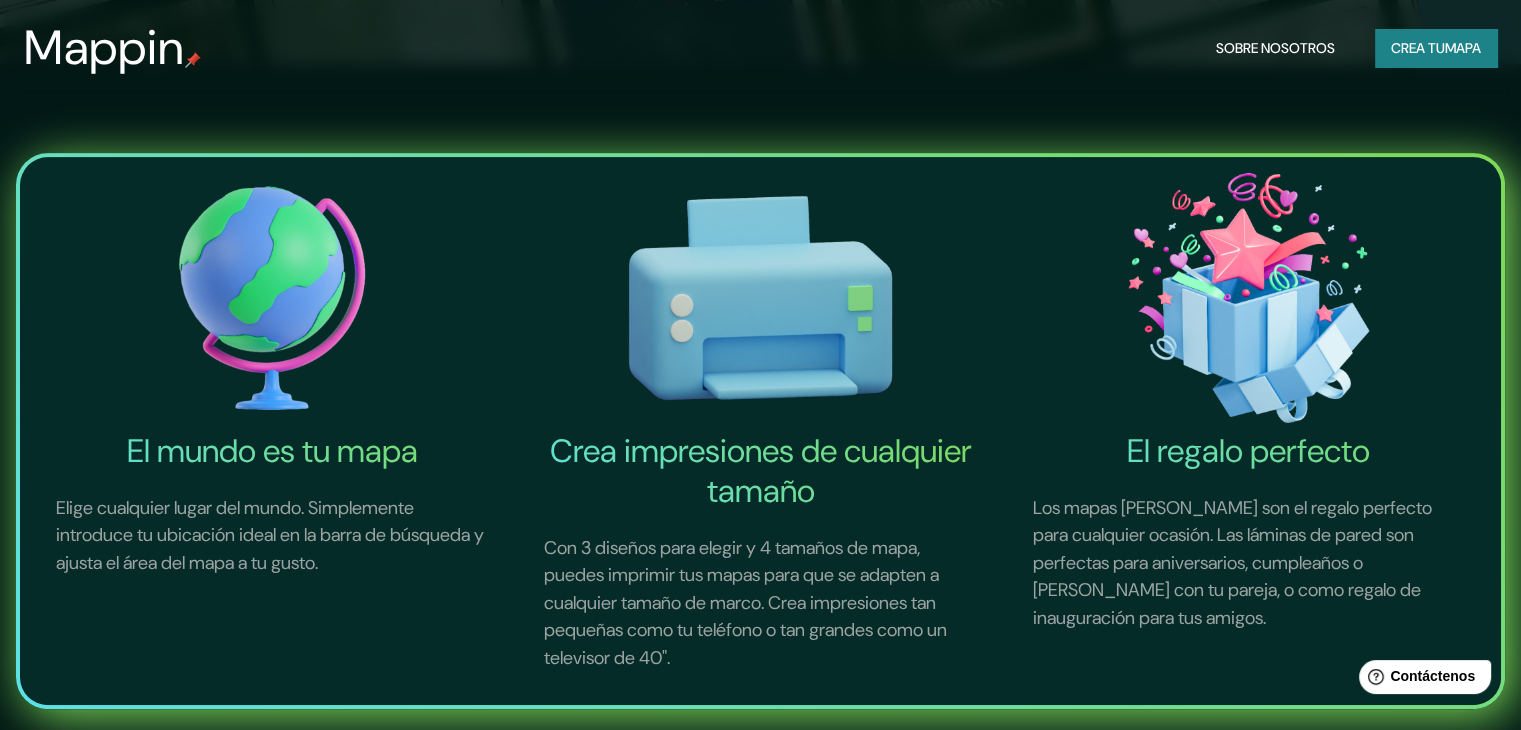 scroll, scrollTop: 0, scrollLeft: 0, axis: both 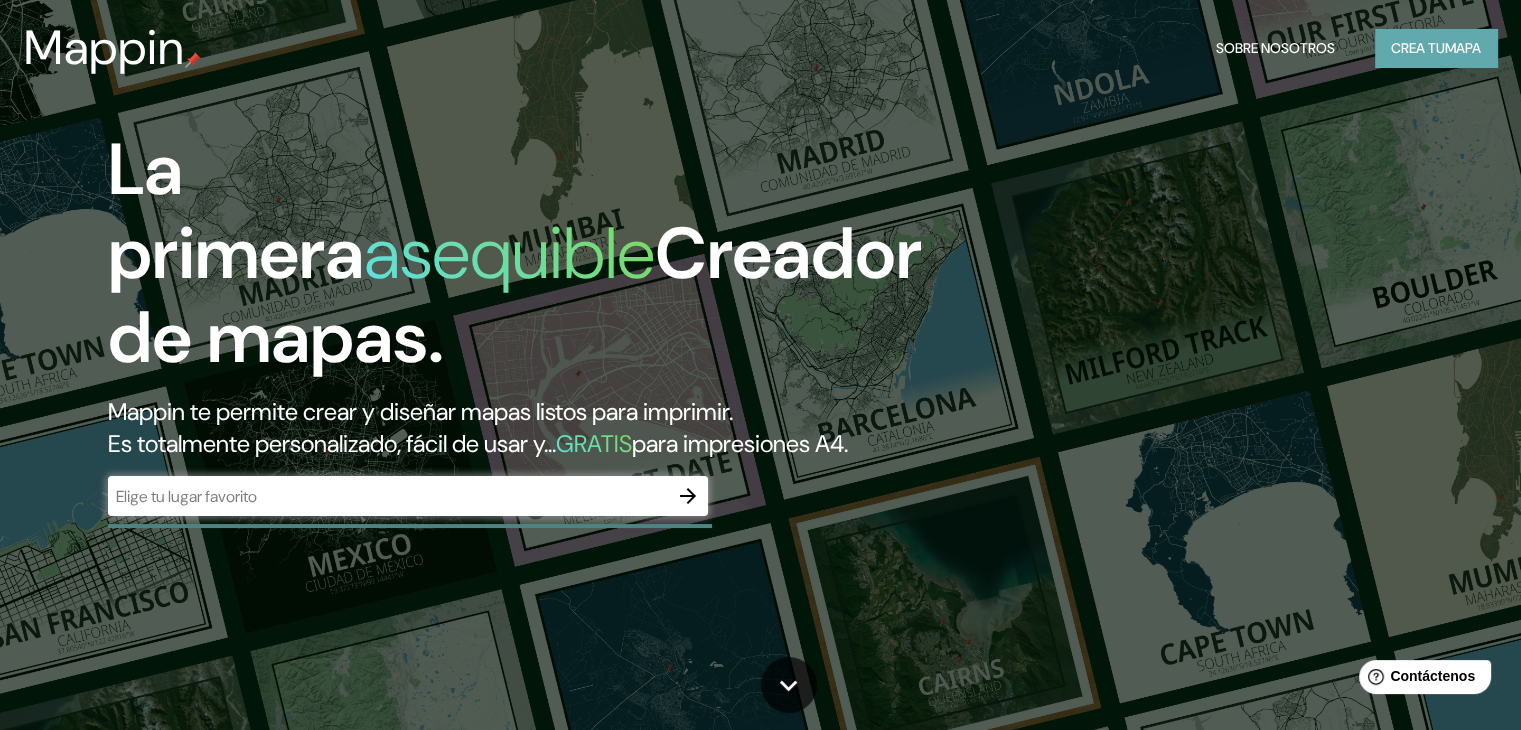 click on "Crea tu" at bounding box center [1418, 48] 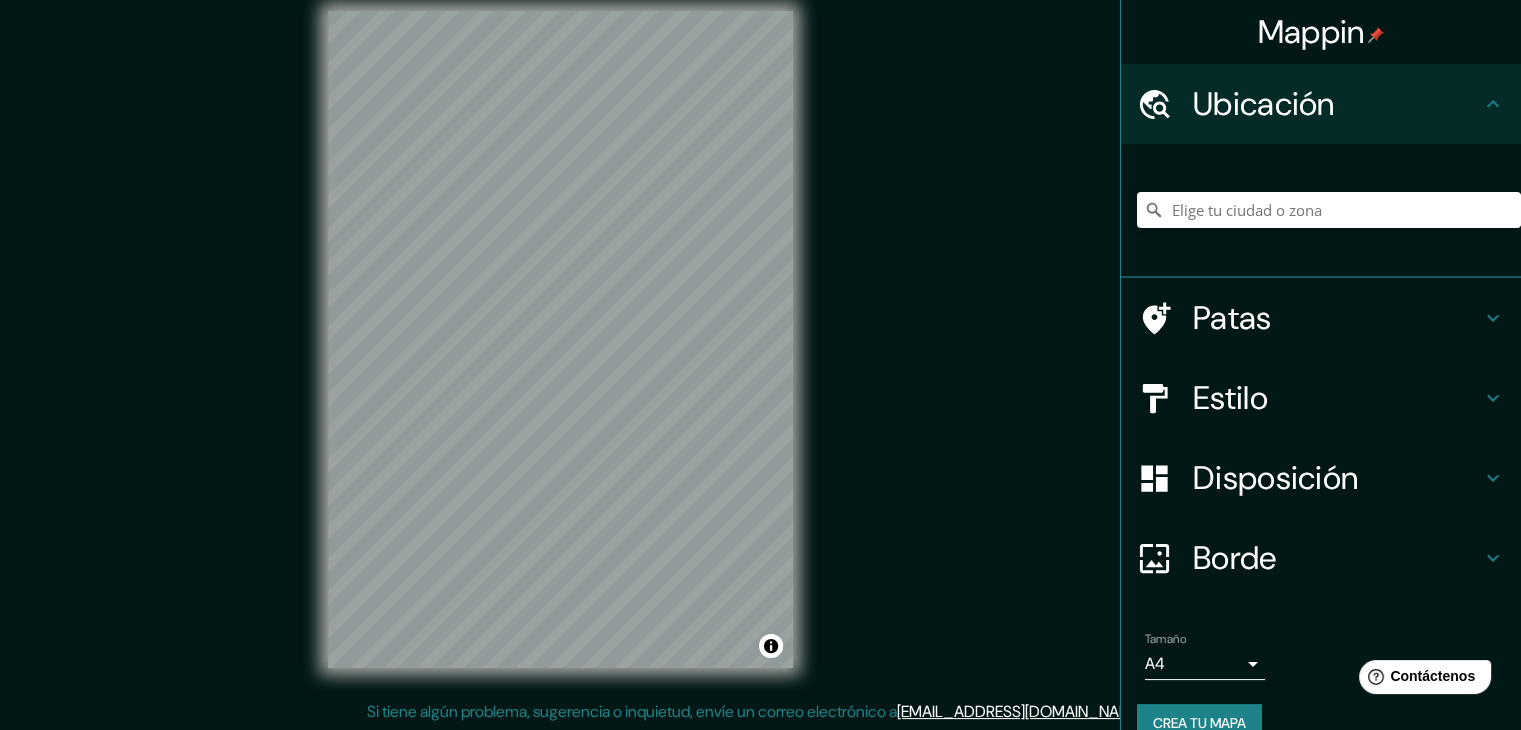 scroll, scrollTop: 23, scrollLeft: 0, axis: vertical 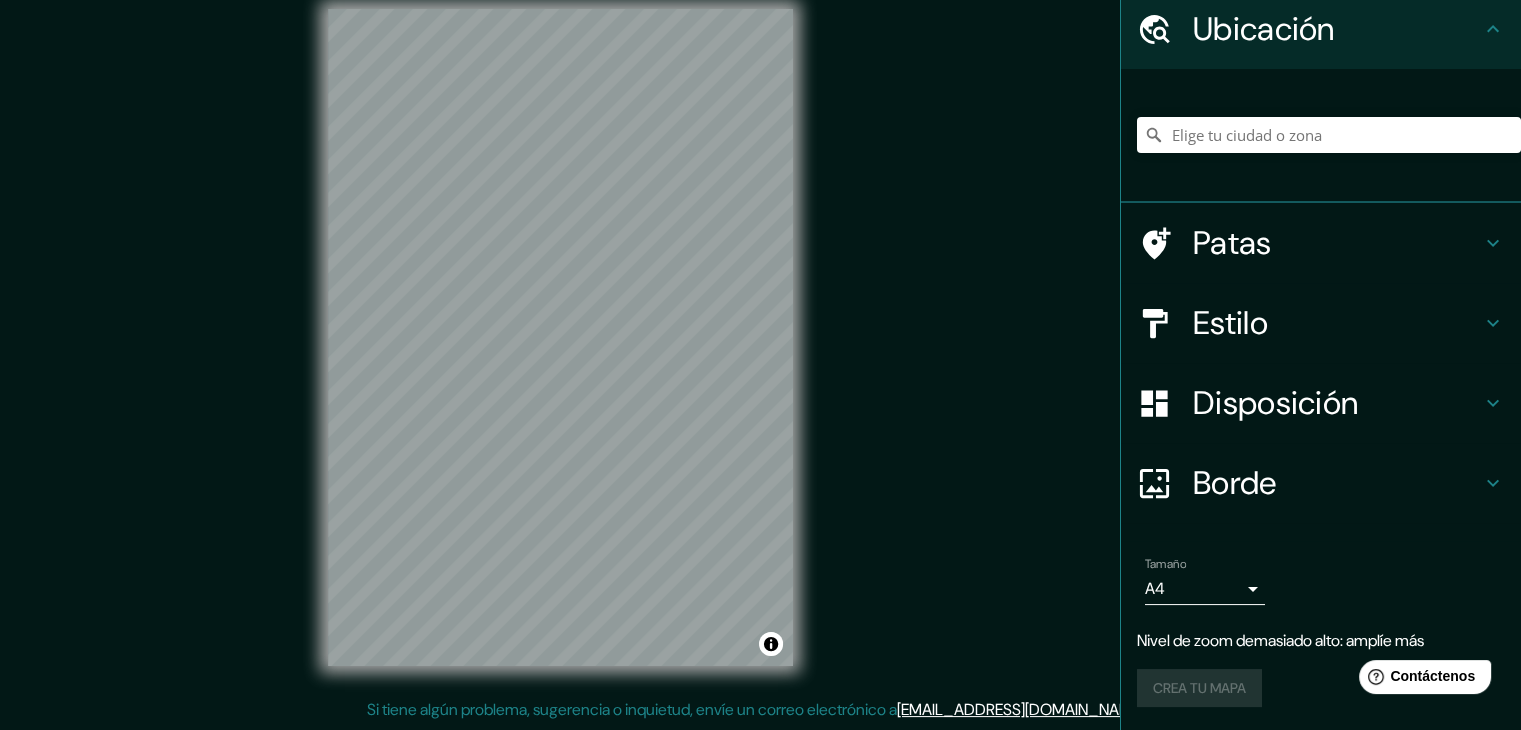 click on "Nivel de zoom demasiado alto: amplíe más" at bounding box center [1280, 640] 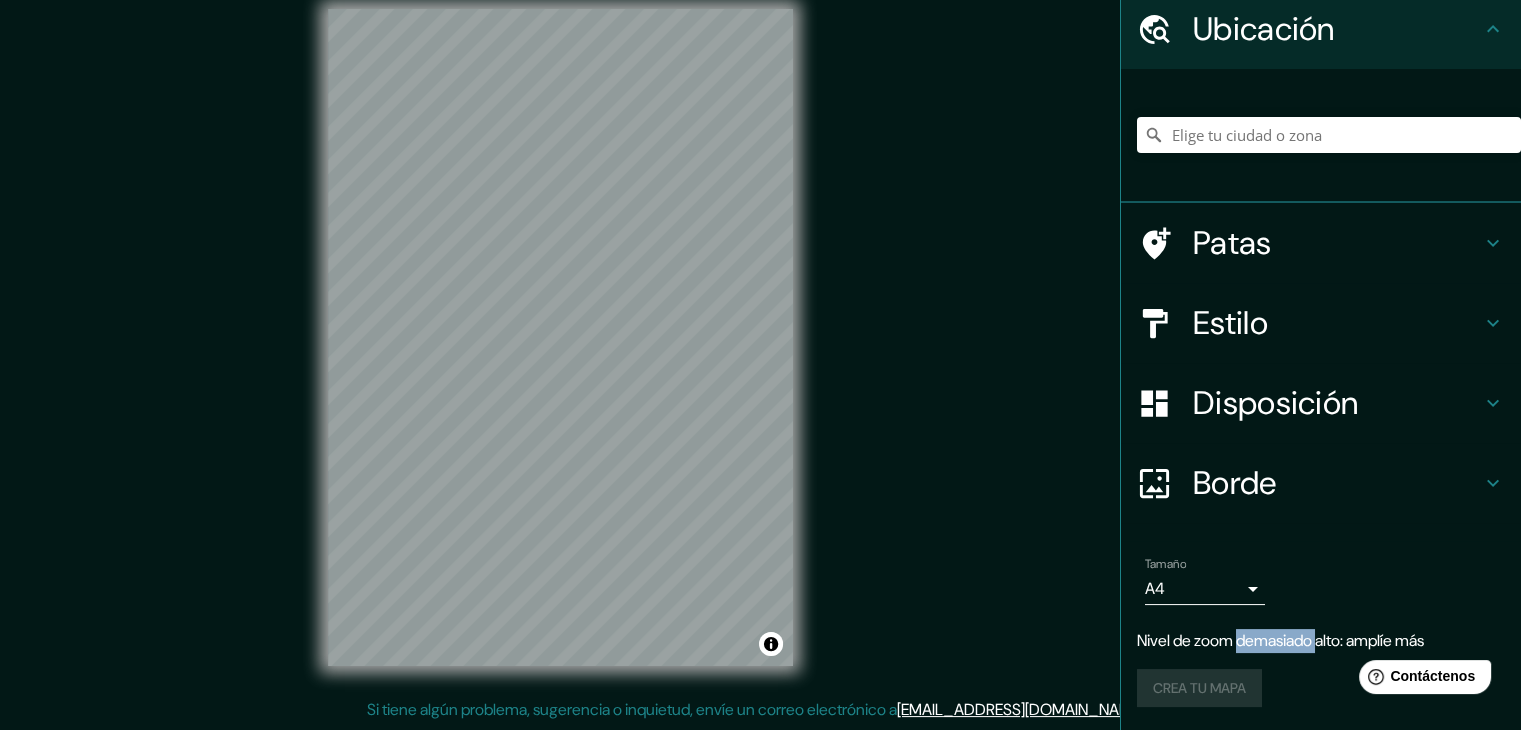 click on "Nivel de zoom demasiado alto: amplíe más" at bounding box center (1280, 640) 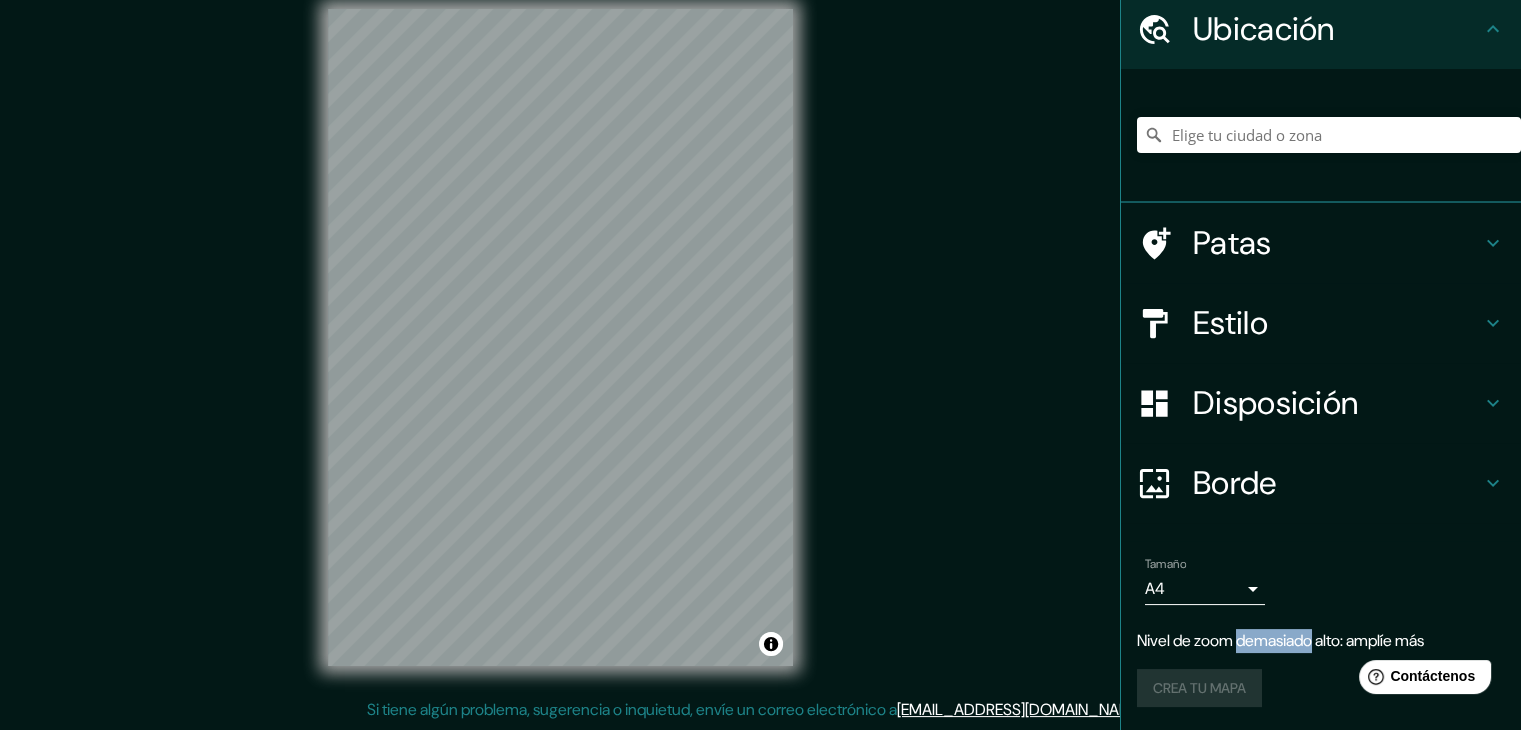 click on "Nivel de zoom demasiado alto: amplíe más" at bounding box center (1280, 640) 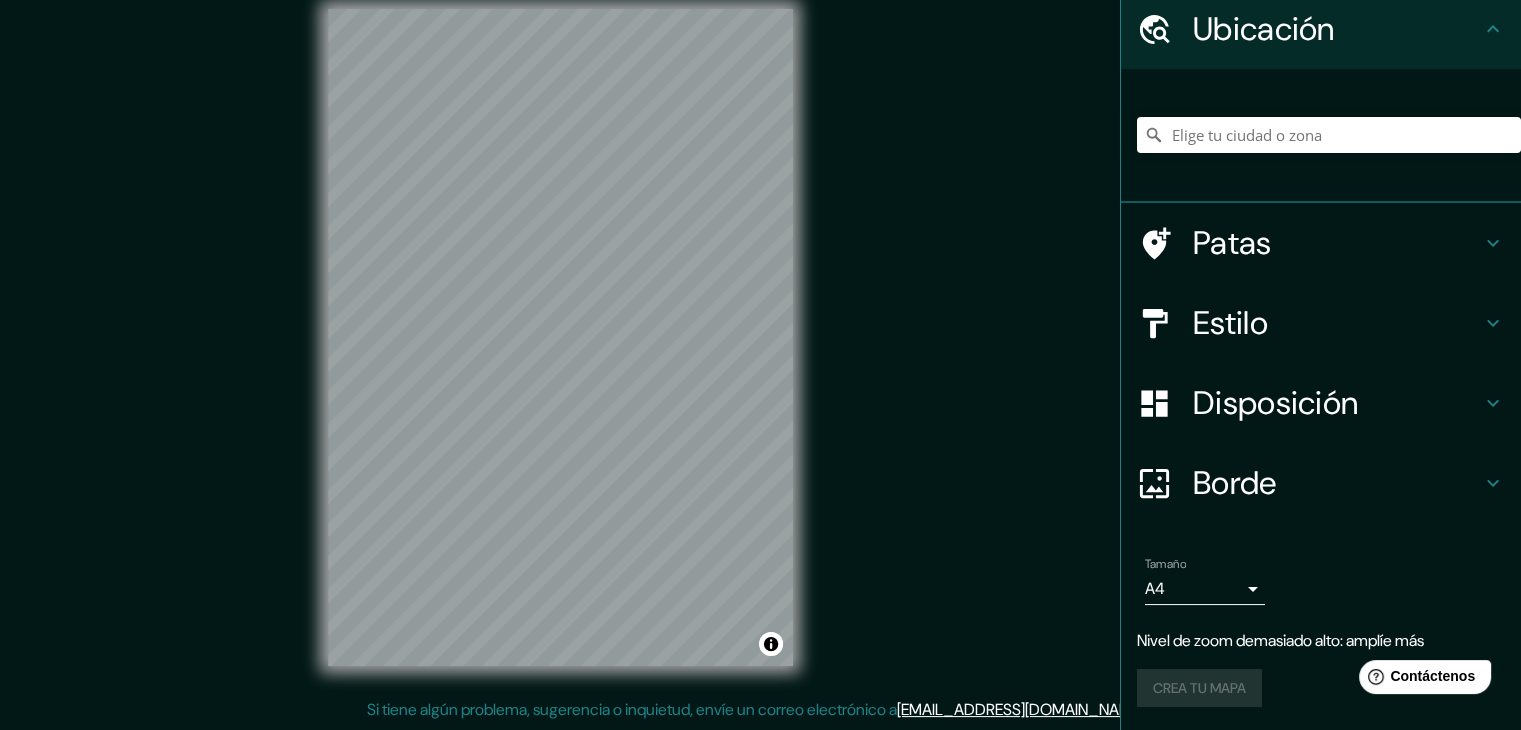 click on "Mappin Ubicación Patas Estilo Disposición Borde Elige un borde.  Consejo  : puedes opacar las capas del marco para crear efectos geniales. Ninguno Simple Transparente Elegante Tamaño A4 single Nivel de zoom demasiado alto: amplíe más Crea tu mapa © Mapbox   © OpenStreetMap   Improve this map Si tiene algún problema, sugerencia o inquietud, envíe un correo electrónico a  help@mappin.pro  .   . ." at bounding box center [760, 353] 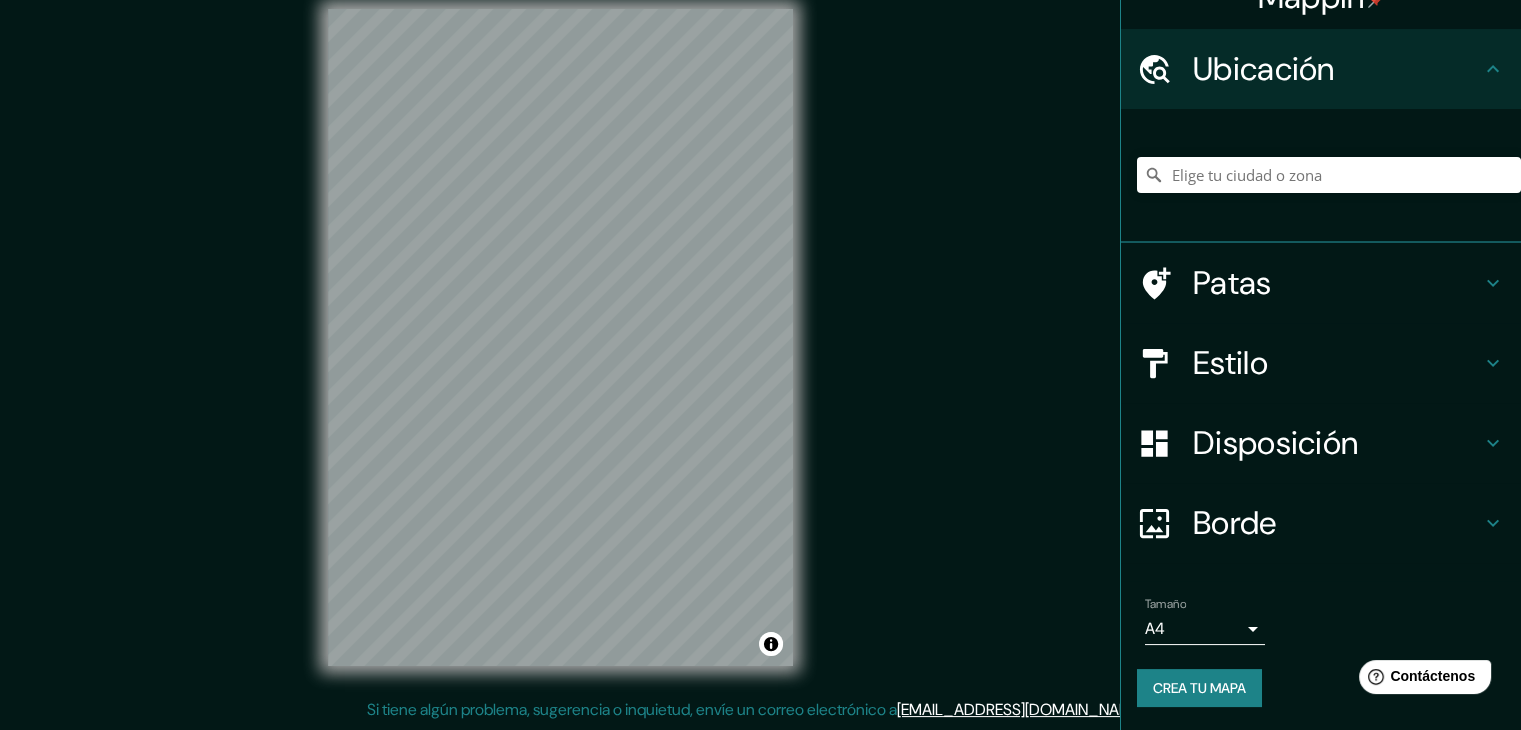 click on "Estilo" at bounding box center (1230, 363) 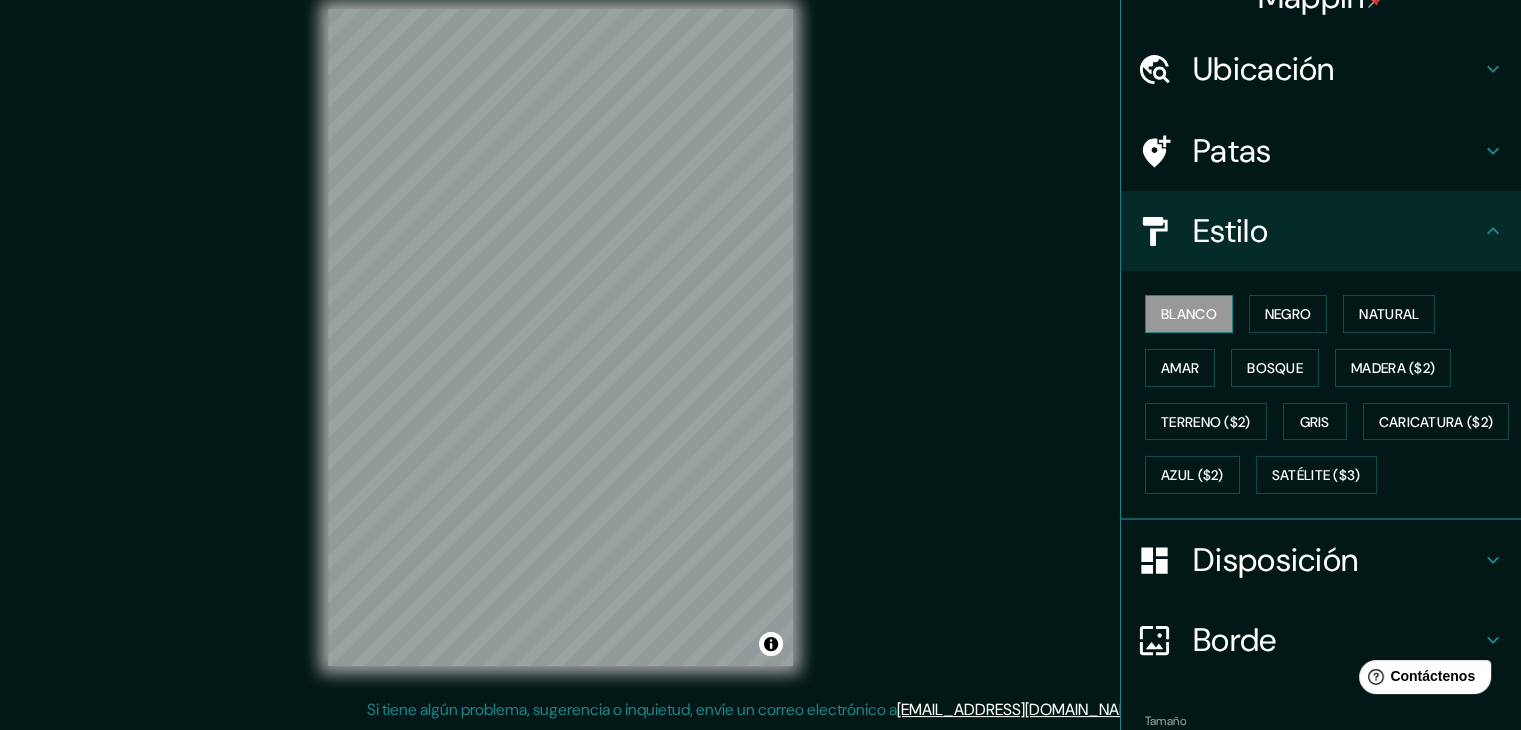 click on "Blanco" at bounding box center [1189, 314] 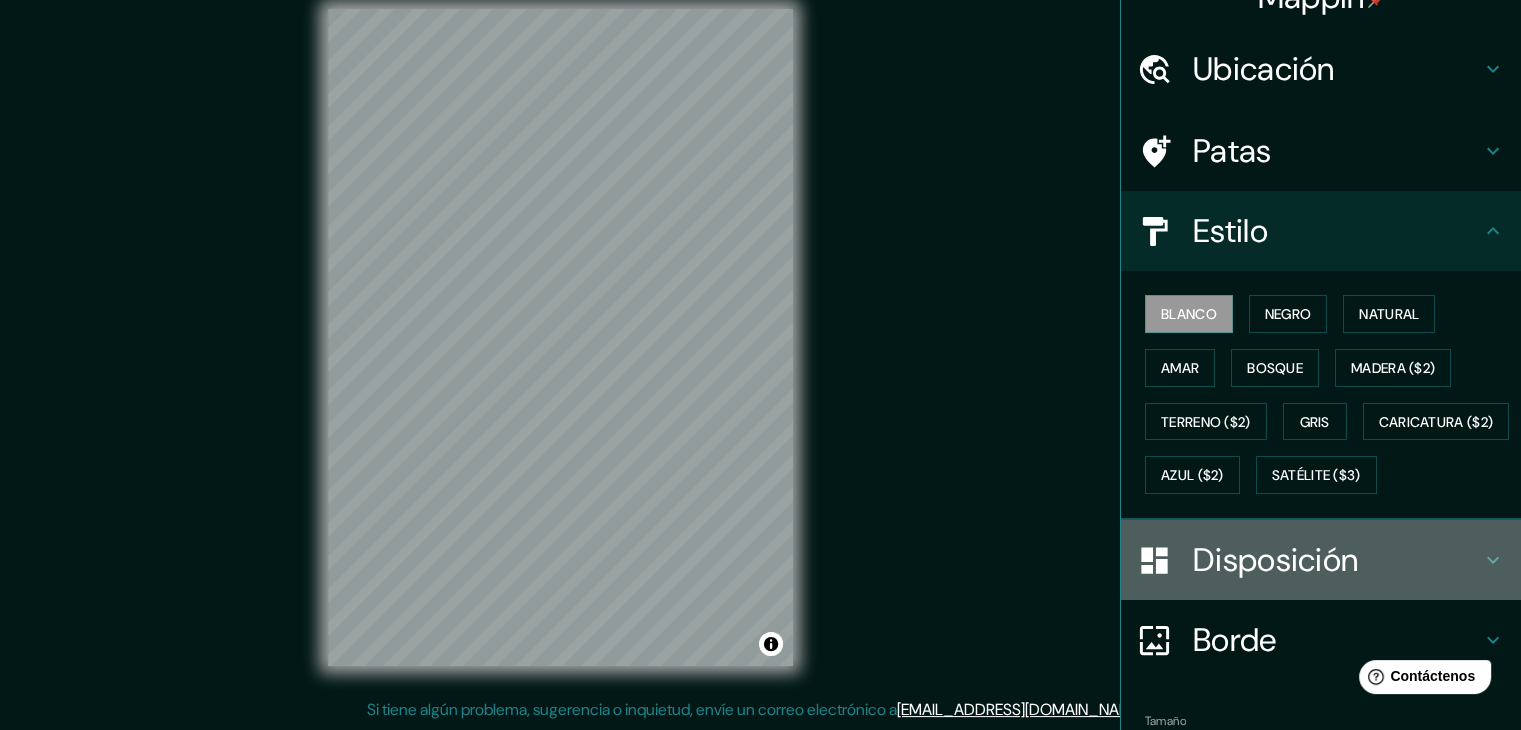 click on "Disposición" at bounding box center (1275, 560) 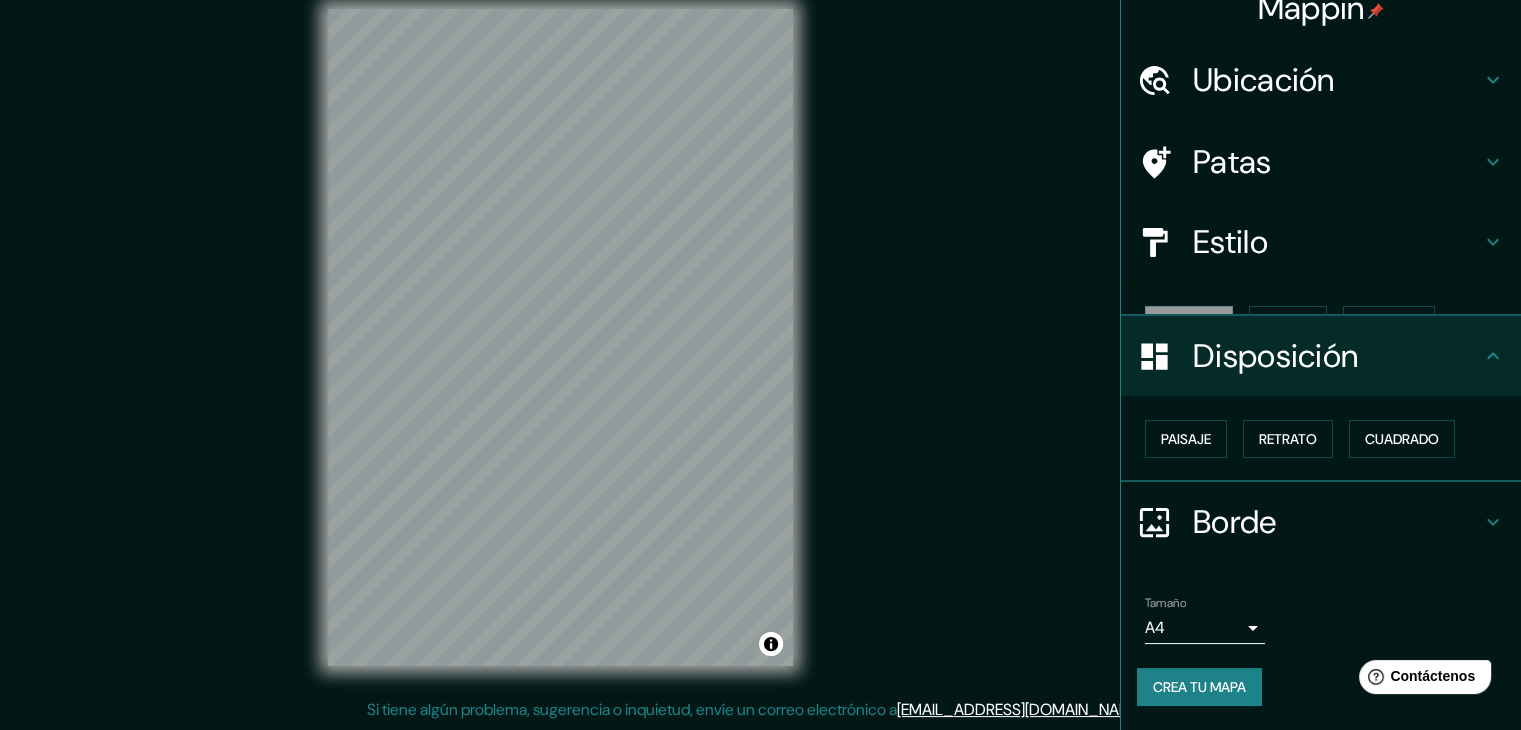 scroll, scrollTop: 0, scrollLeft: 0, axis: both 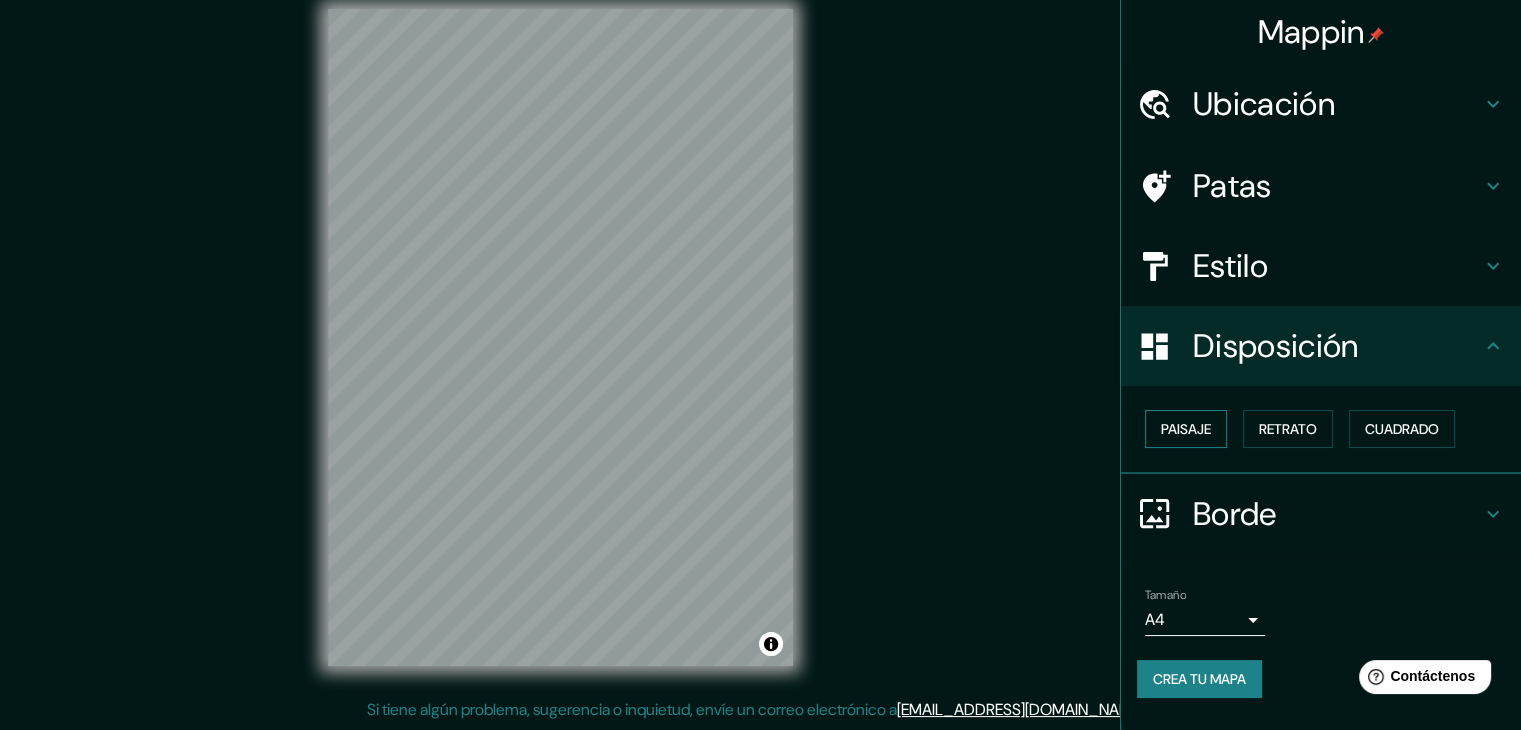 click on "Paisaje" at bounding box center [1186, 429] 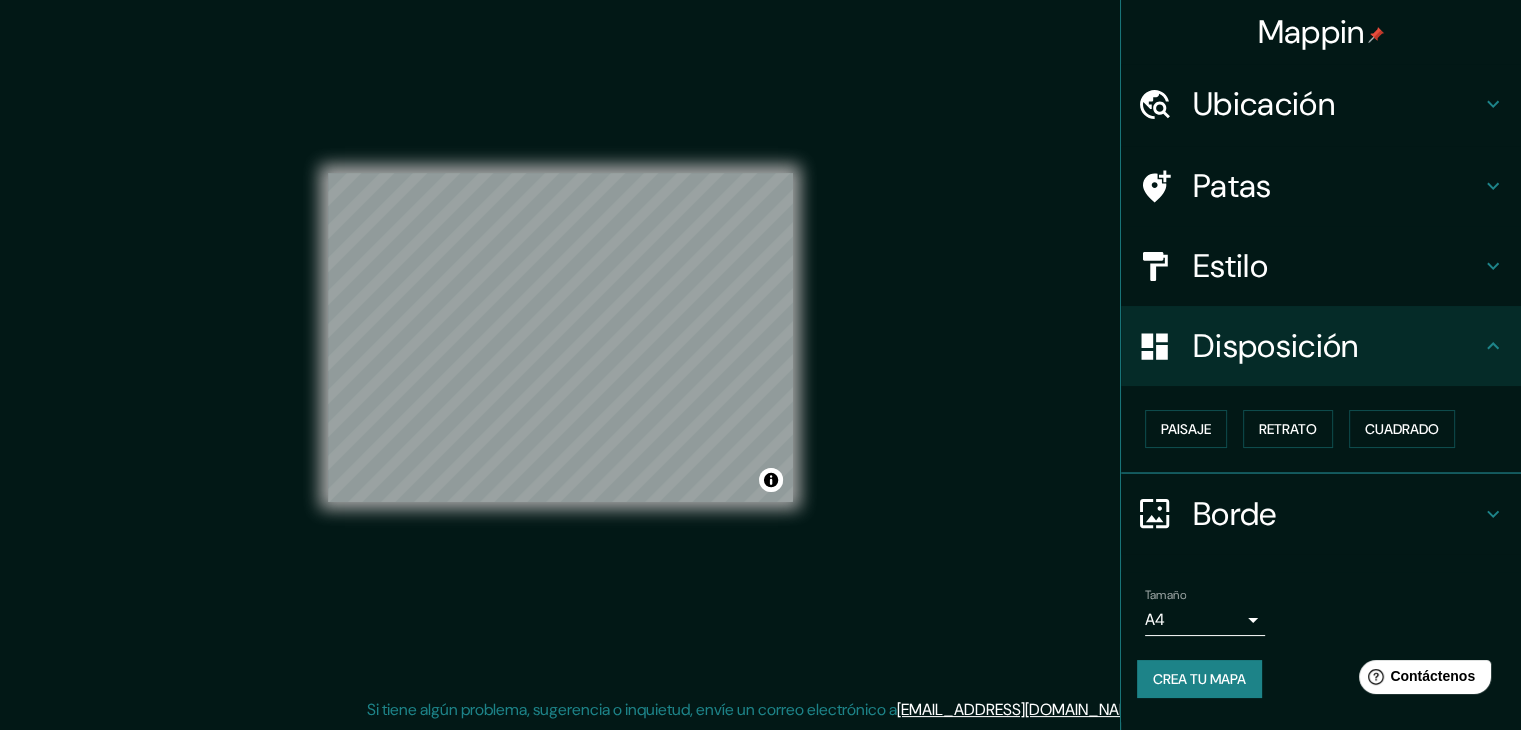 click on "Mappin" at bounding box center [1311, 32] 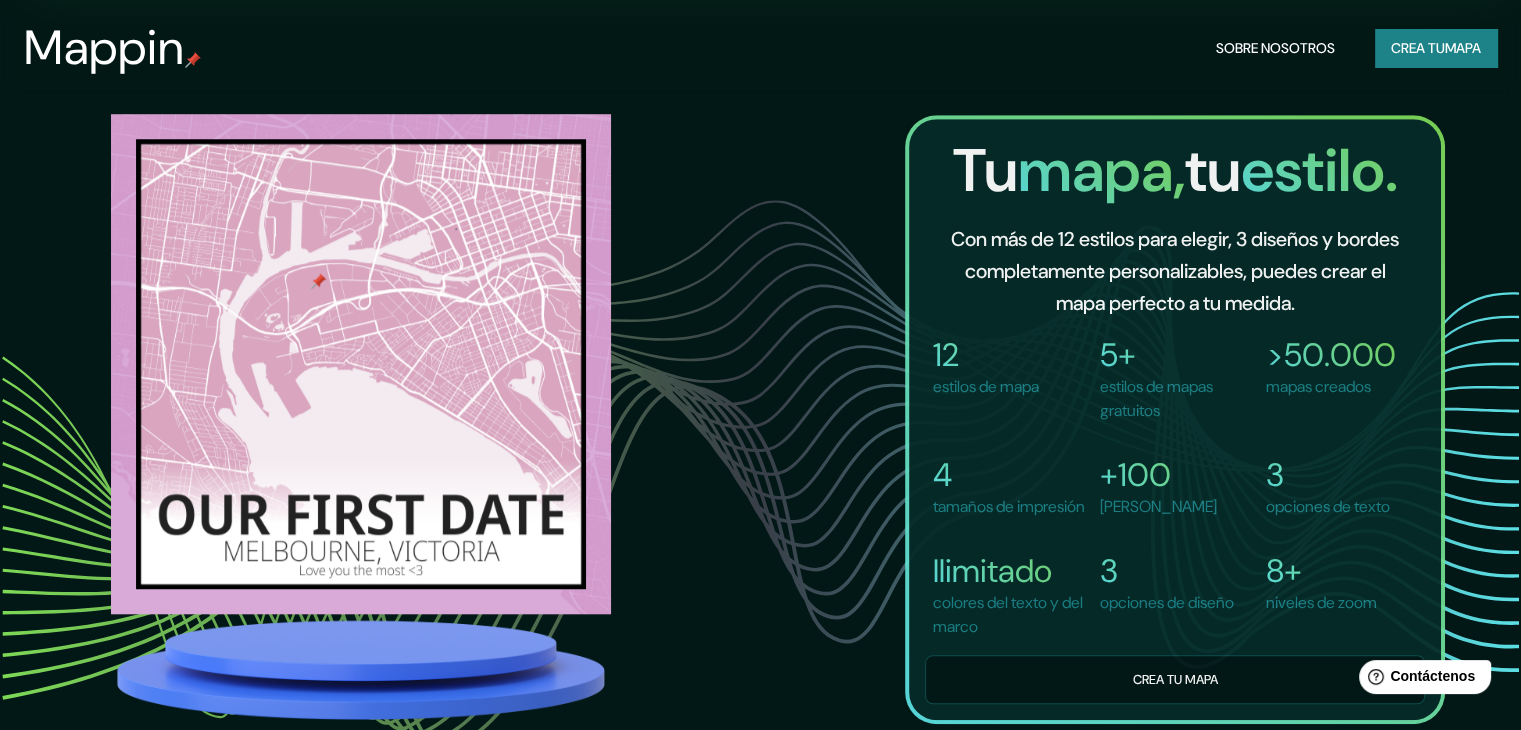 scroll, scrollTop: 1288, scrollLeft: 0, axis: vertical 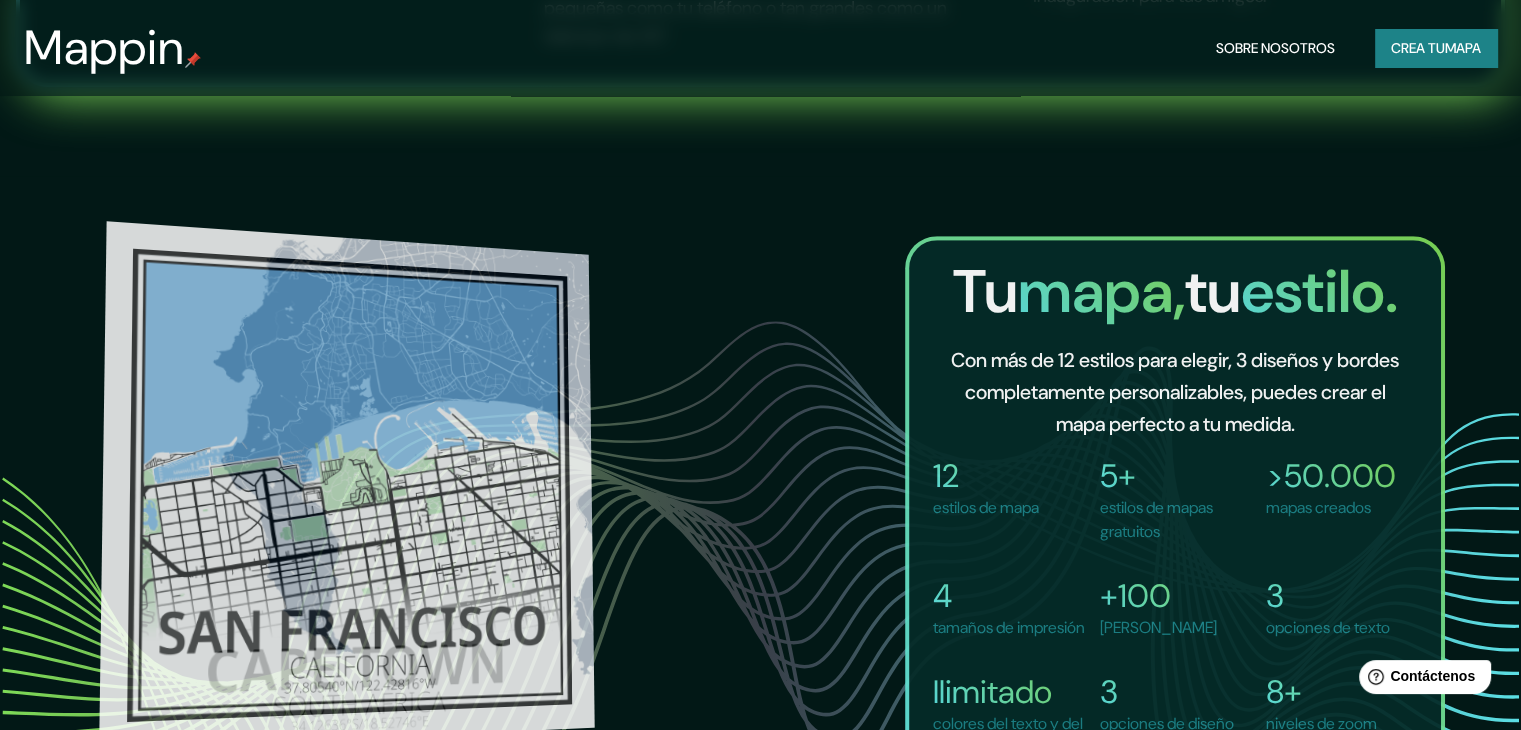 click at bounding box center [347, 485] 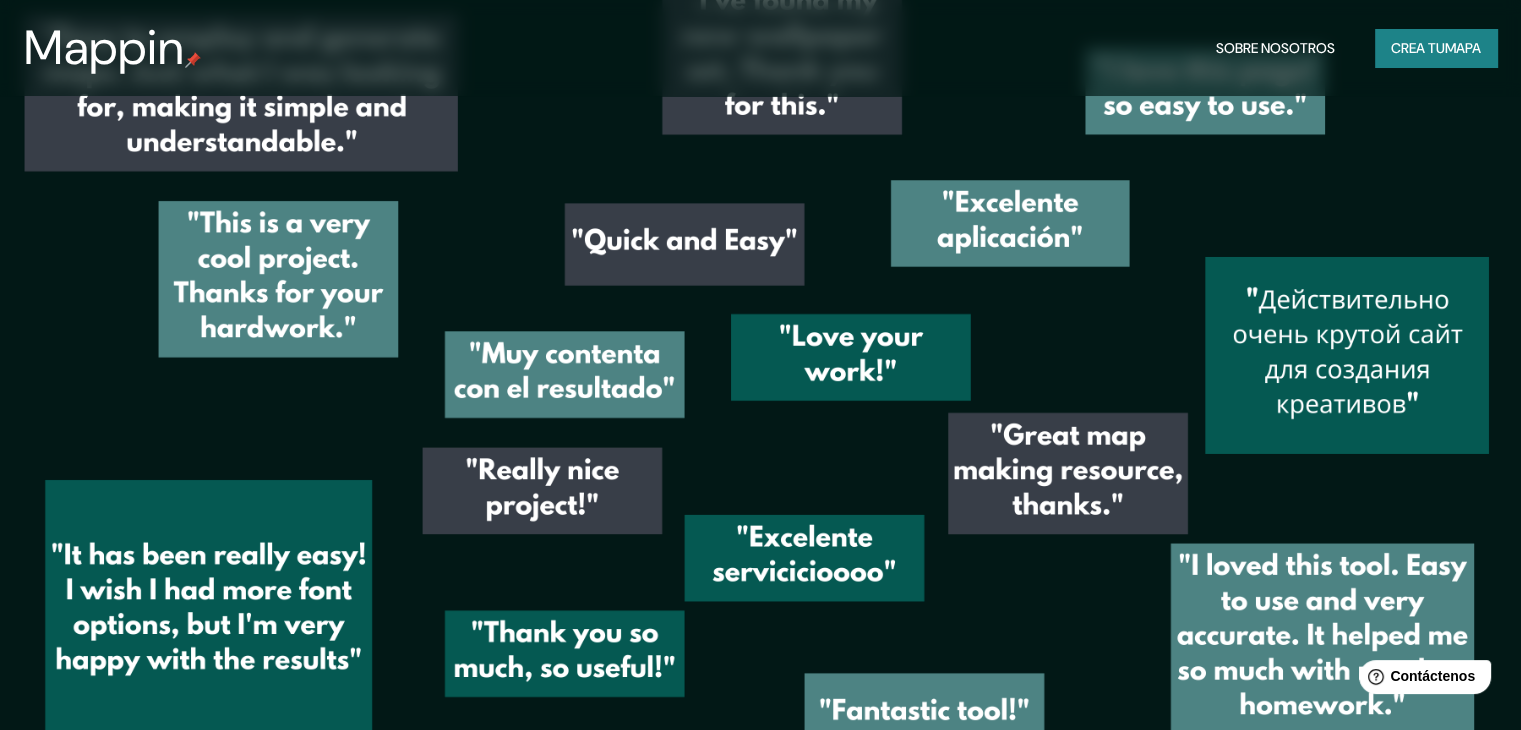 scroll, scrollTop: 2955, scrollLeft: 0, axis: vertical 